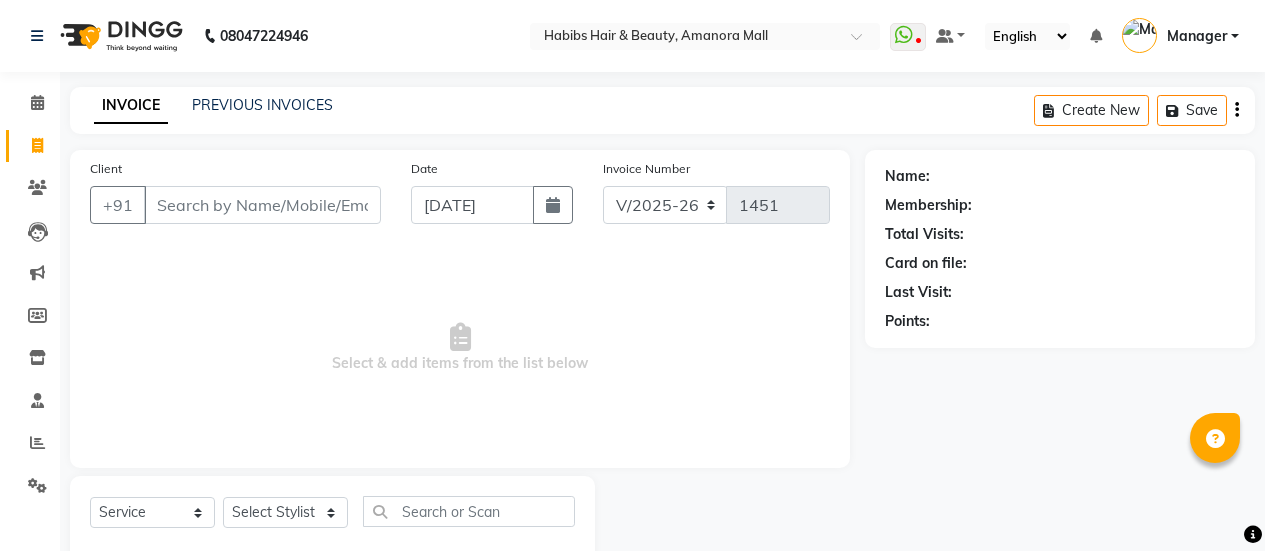 select on "5399" 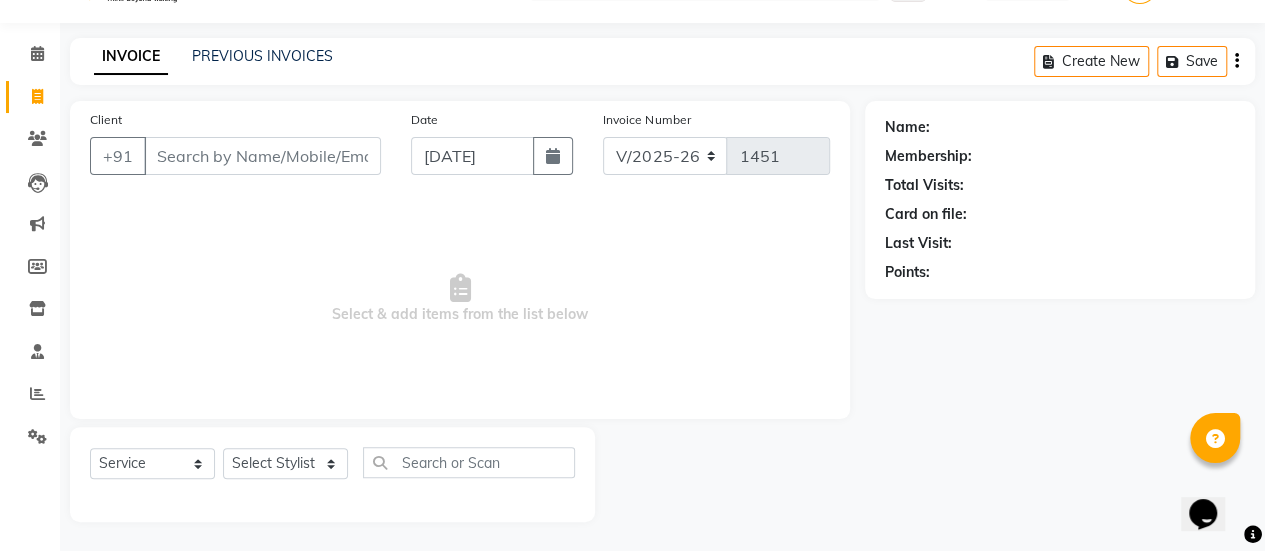 scroll, scrollTop: 0, scrollLeft: 0, axis: both 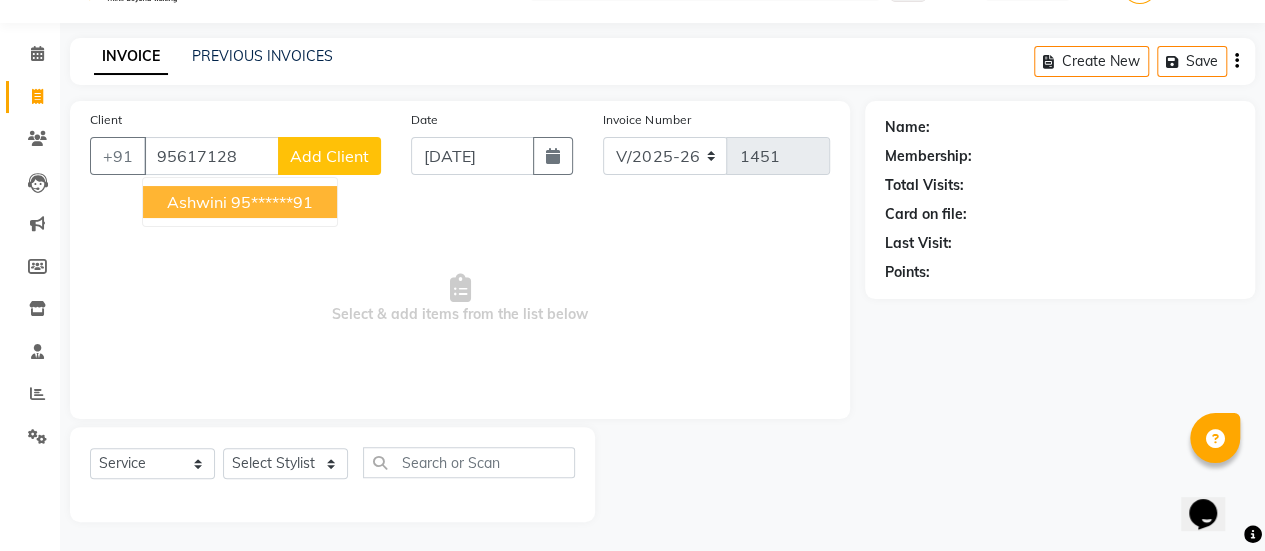 click on "95******91" at bounding box center (272, 202) 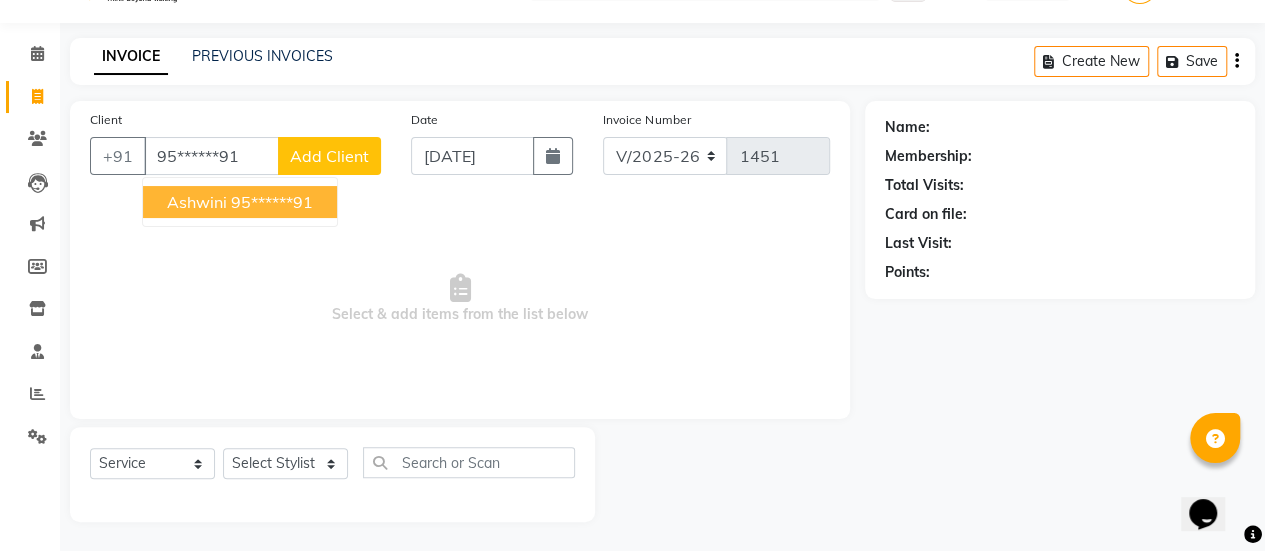 type on "95******91" 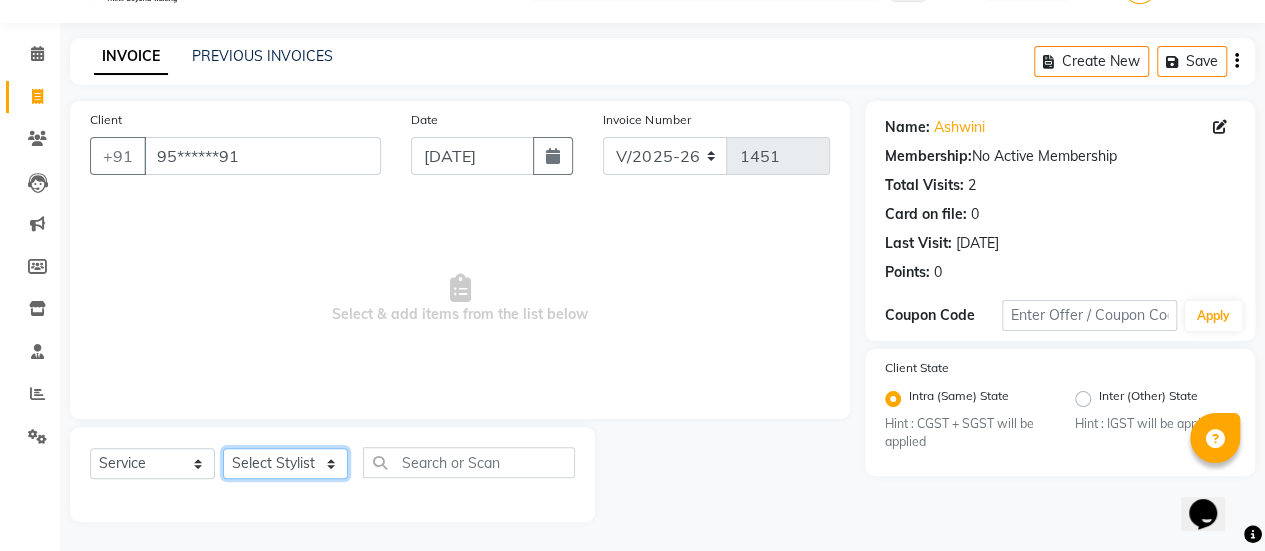 click on "Select Stylist [PERSON_NAME] Bhagavantu [PERSON_NAME] [PERSON_NAME] [PERSON_NAME] Manager [PERSON_NAME] POOJA [PERSON_NAME] [PERSON_NAME] [PERSON_NAME] [PERSON_NAME]" 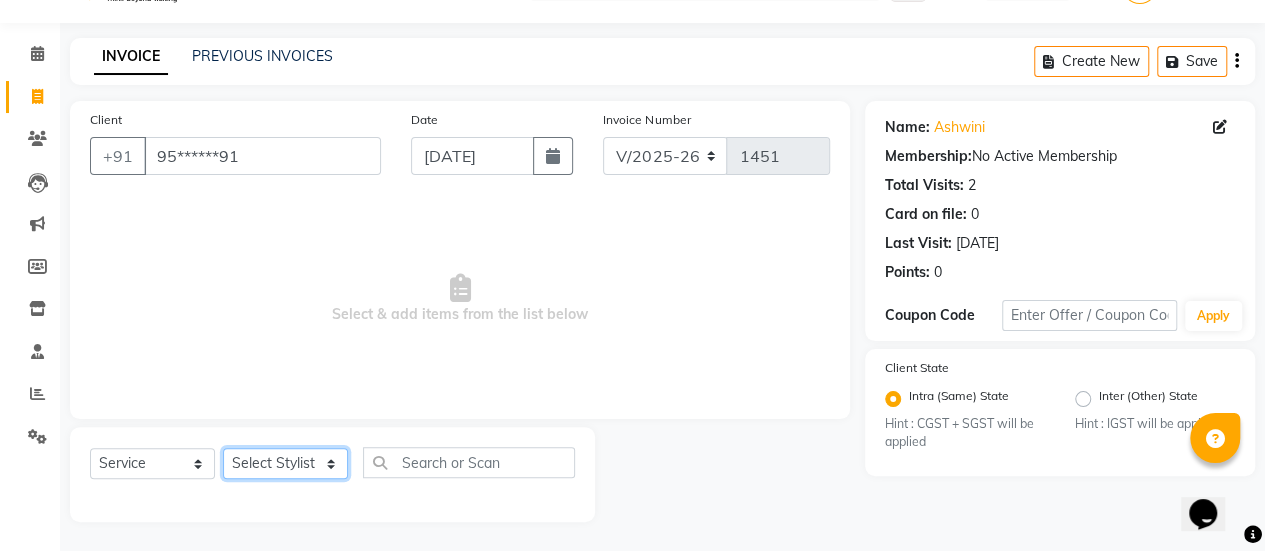 select on "37551" 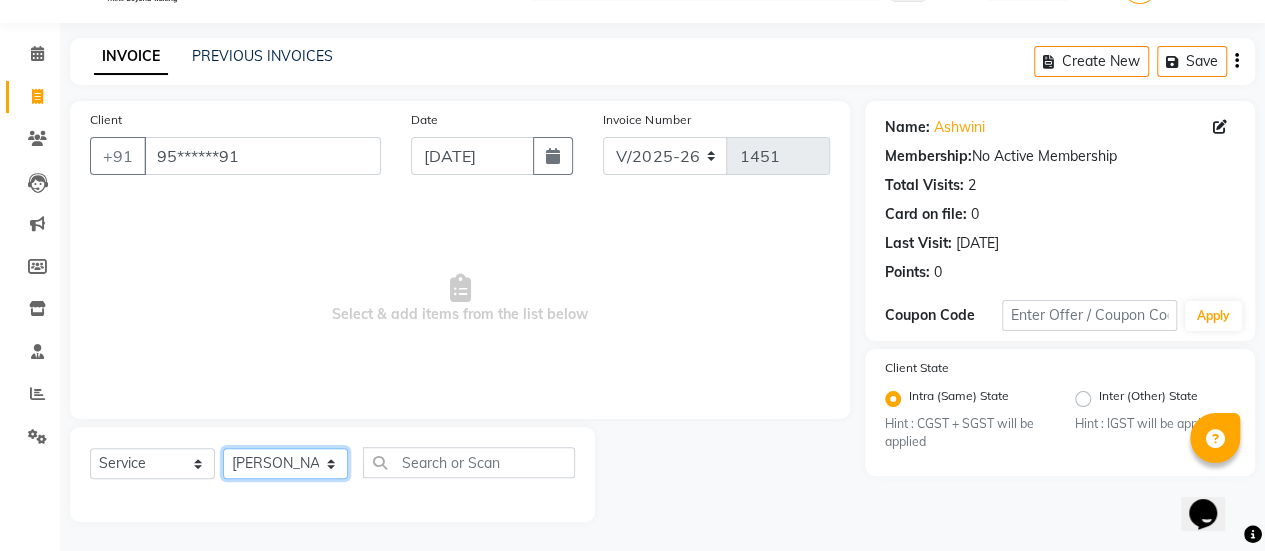 click on "Select Stylist [PERSON_NAME] Bhagavantu [PERSON_NAME] [PERSON_NAME] [PERSON_NAME] Manager [PERSON_NAME] POOJA [PERSON_NAME] [PERSON_NAME] [PERSON_NAME] [PERSON_NAME]" 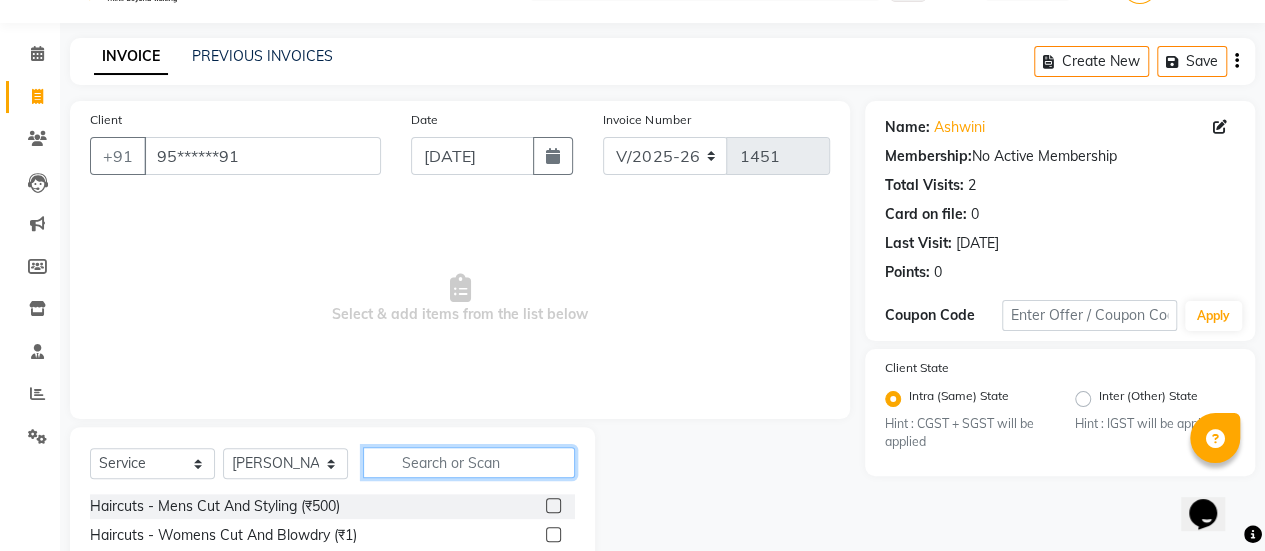 click 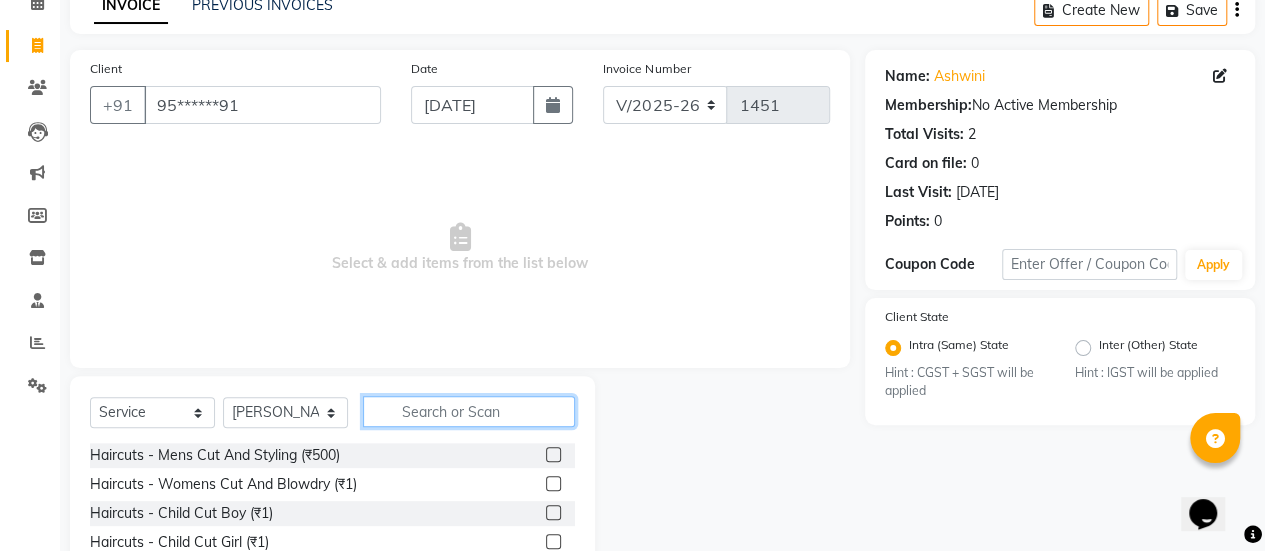 scroll, scrollTop: 106, scrollLeft: 0, axis: vertical 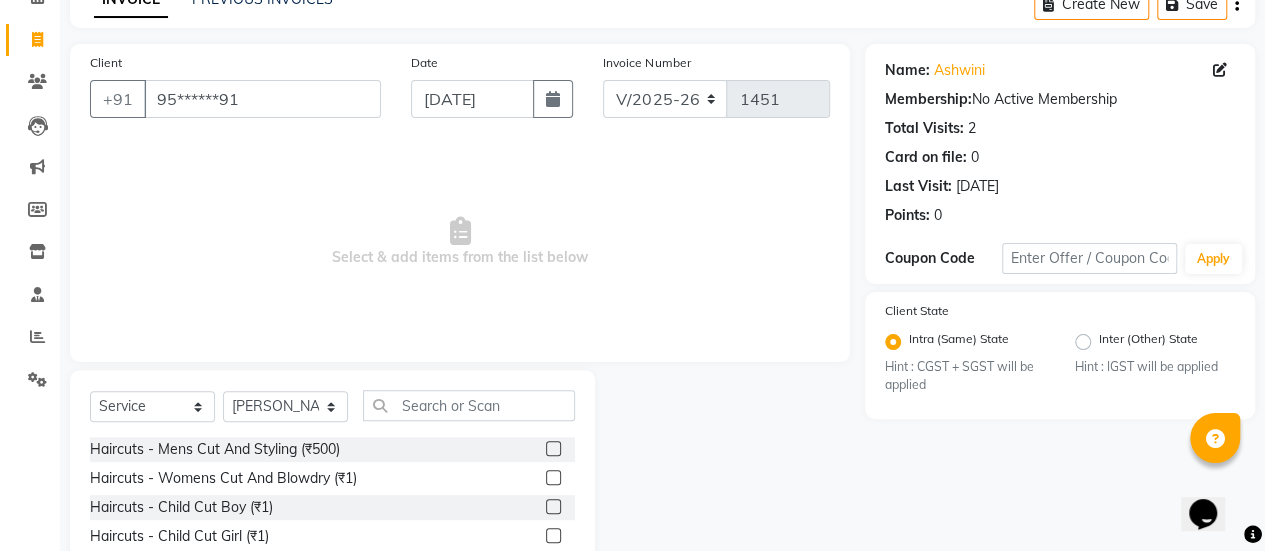 click on "Haircuts -  Womens Cut And Blowdry (₹1)" 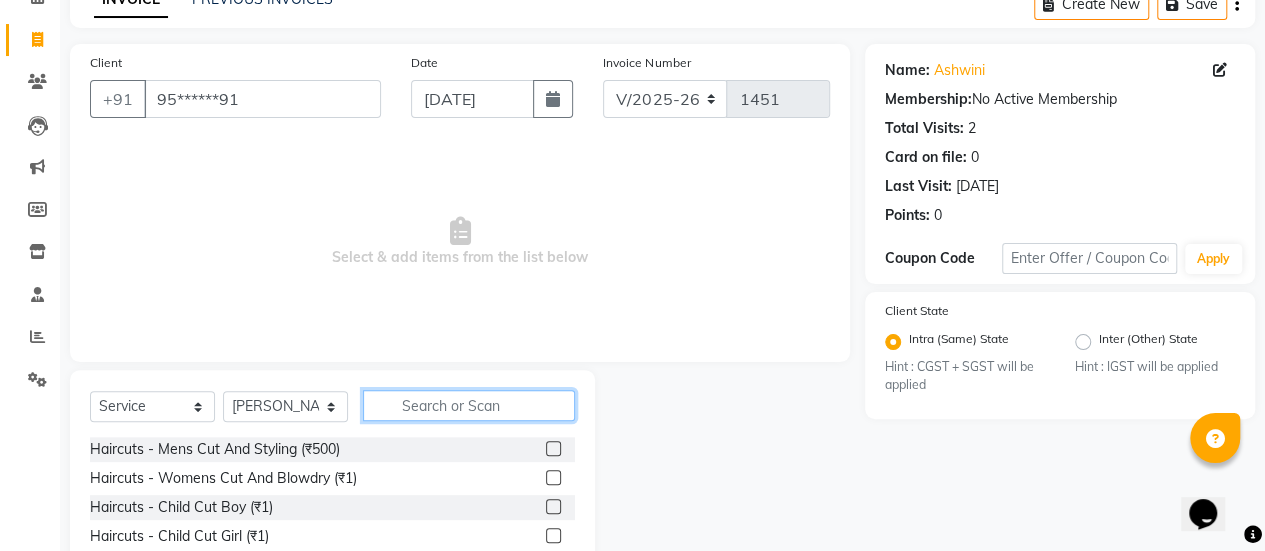 click 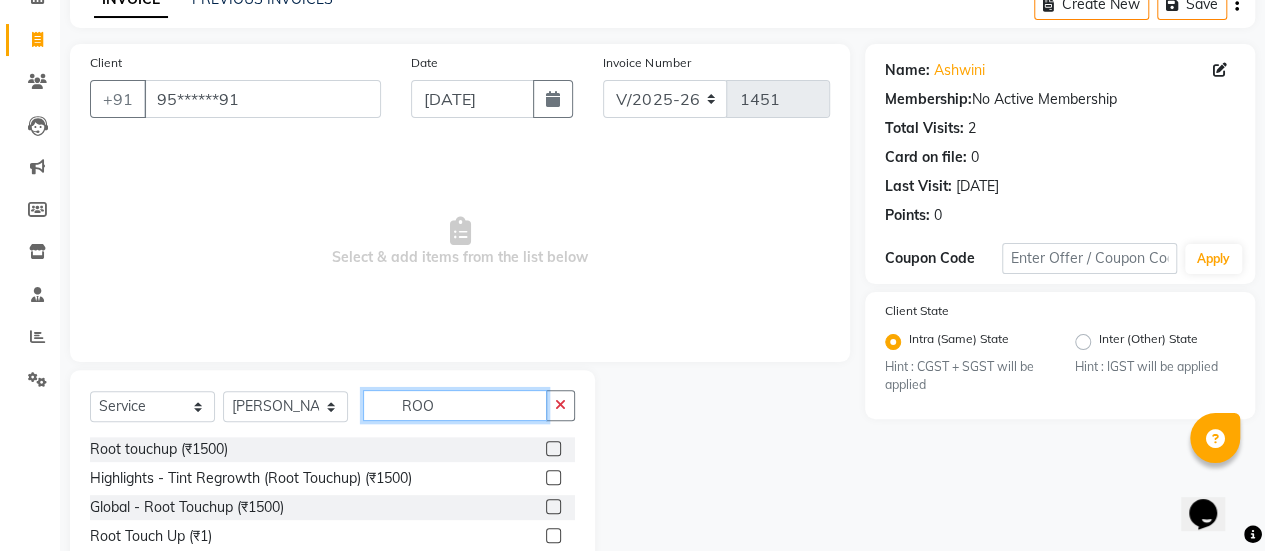 type on "ROO" 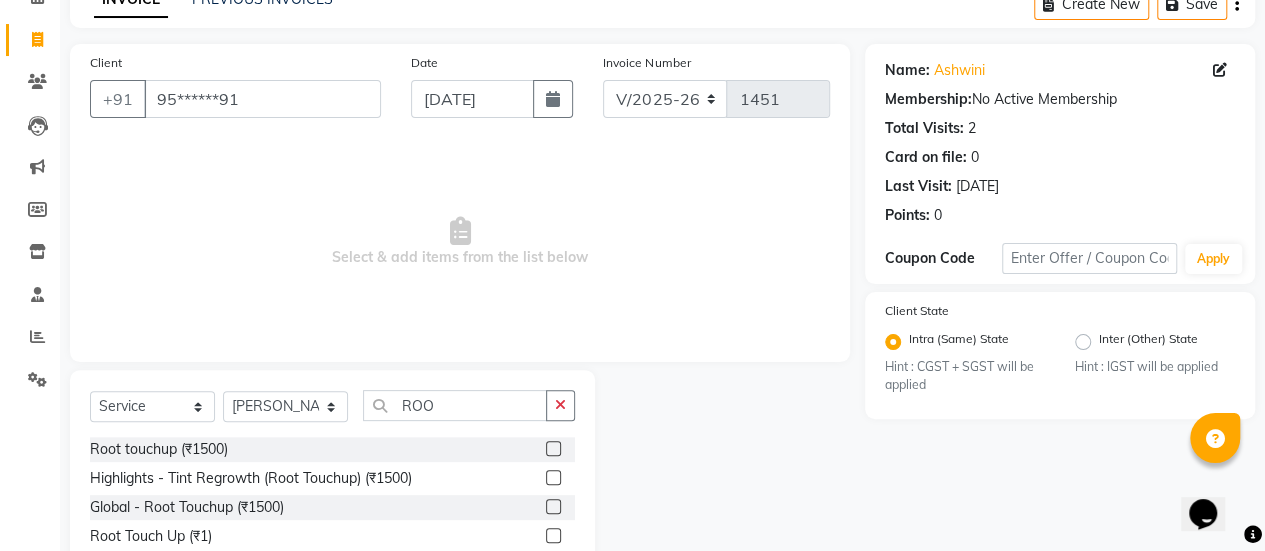 click 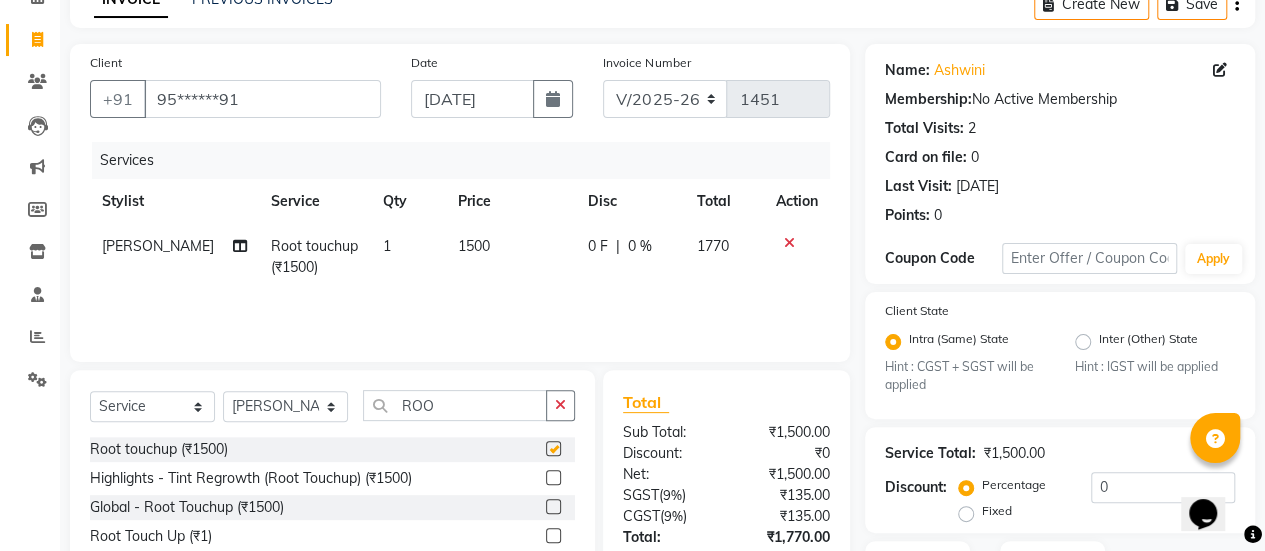 checkbox on "false" 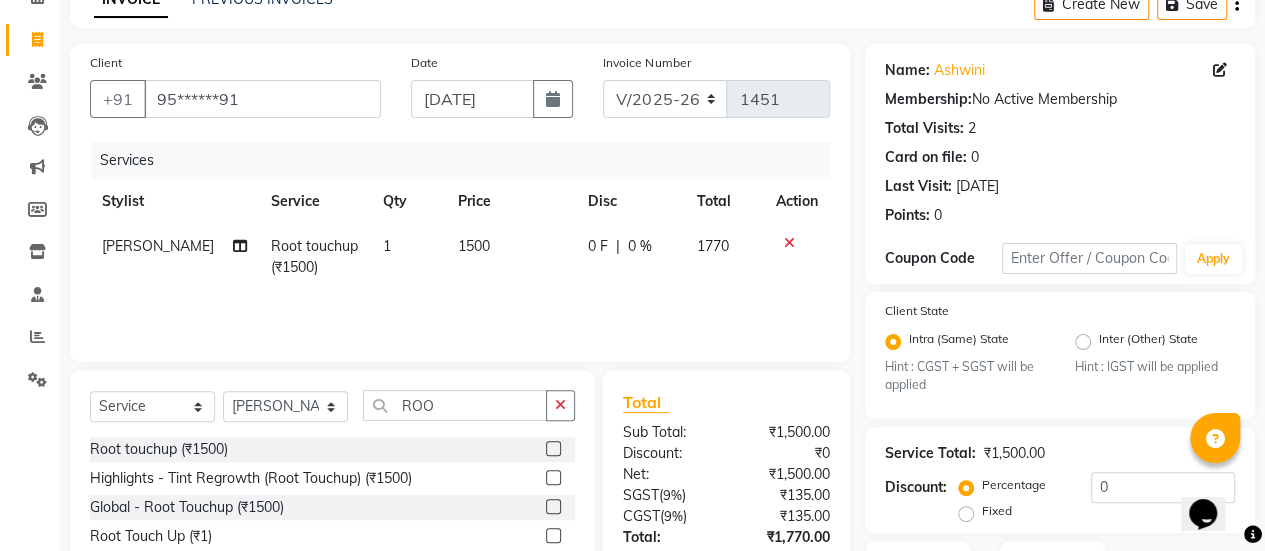 click on "1500" 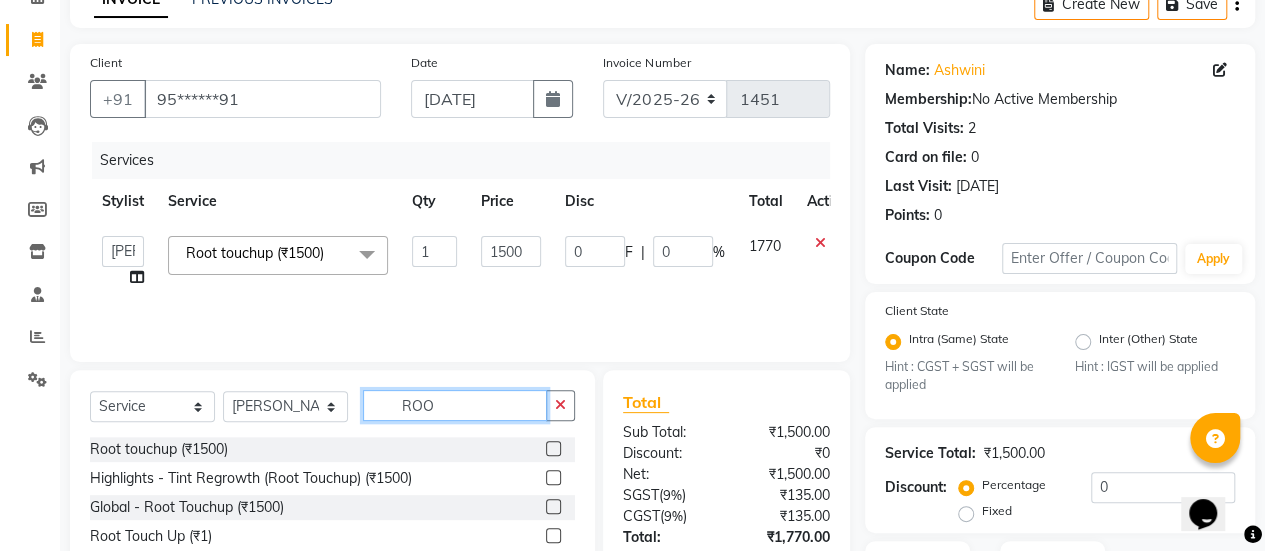 click on "ROO" 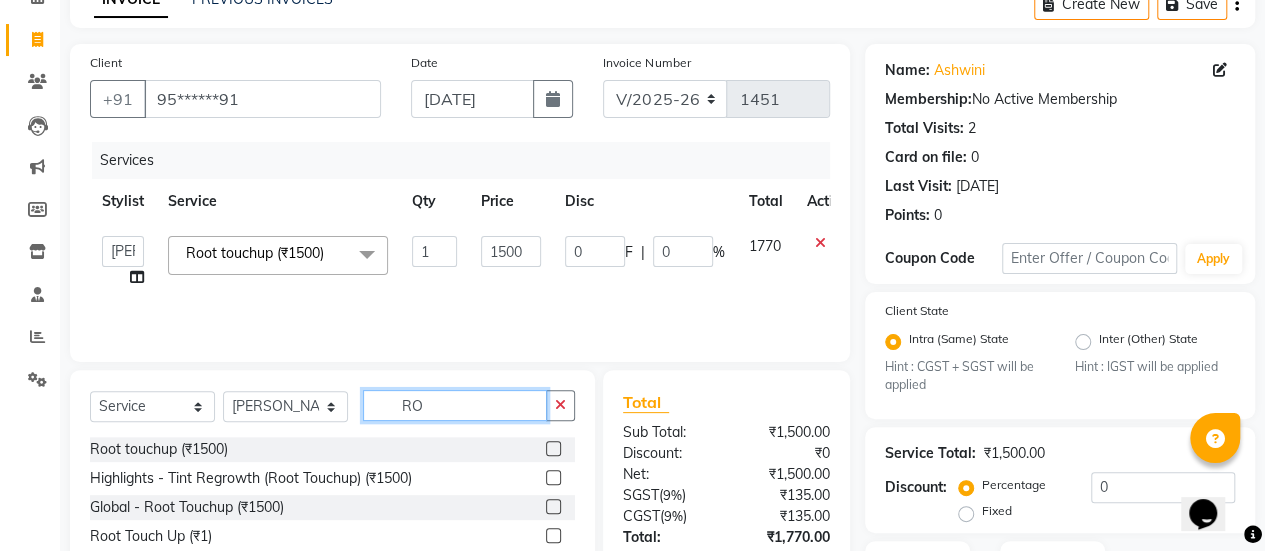 type on "R" 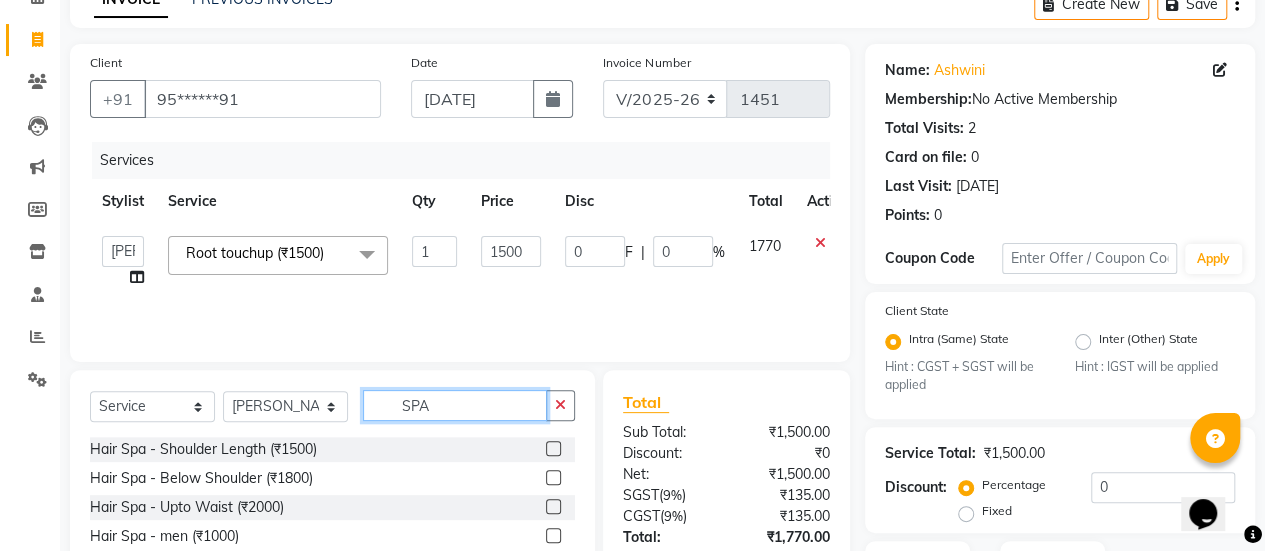 type on "SPA" 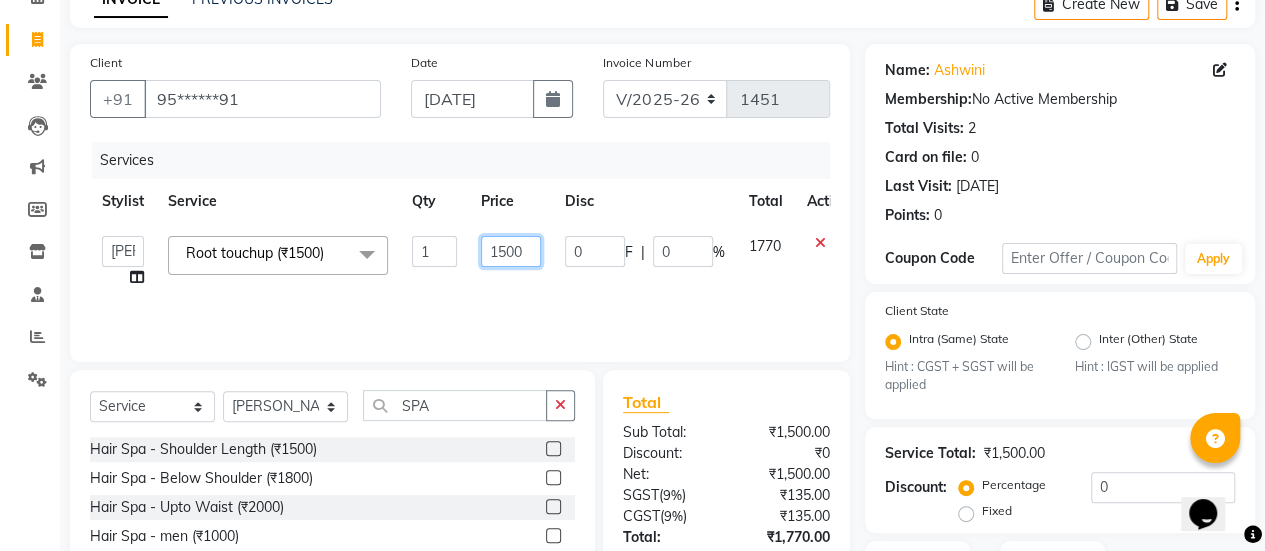 click on "1500" 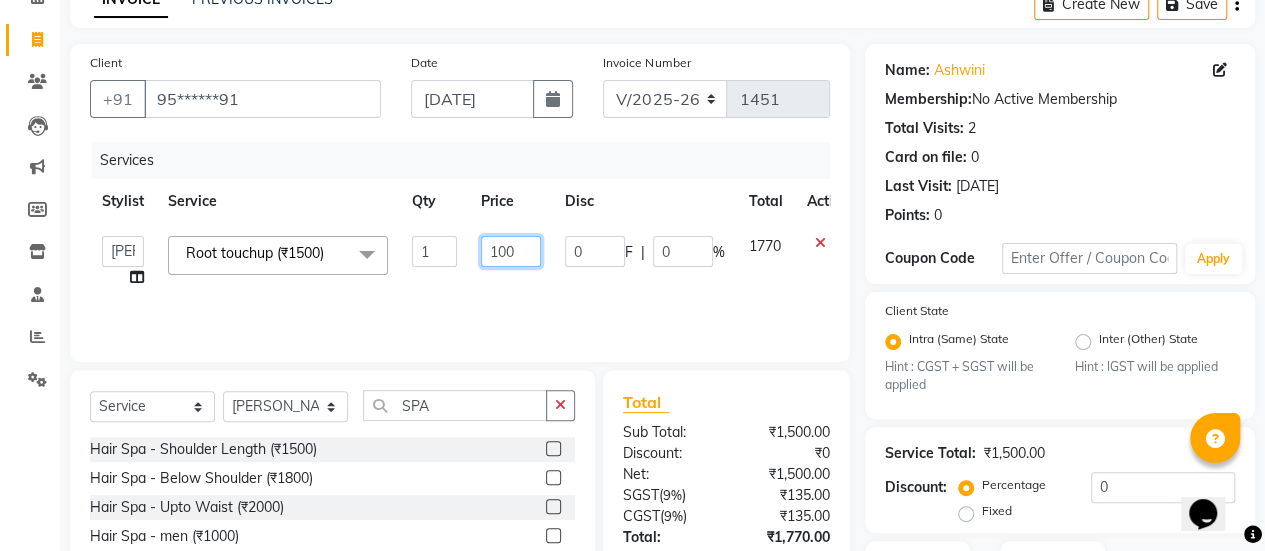 type on "1400" 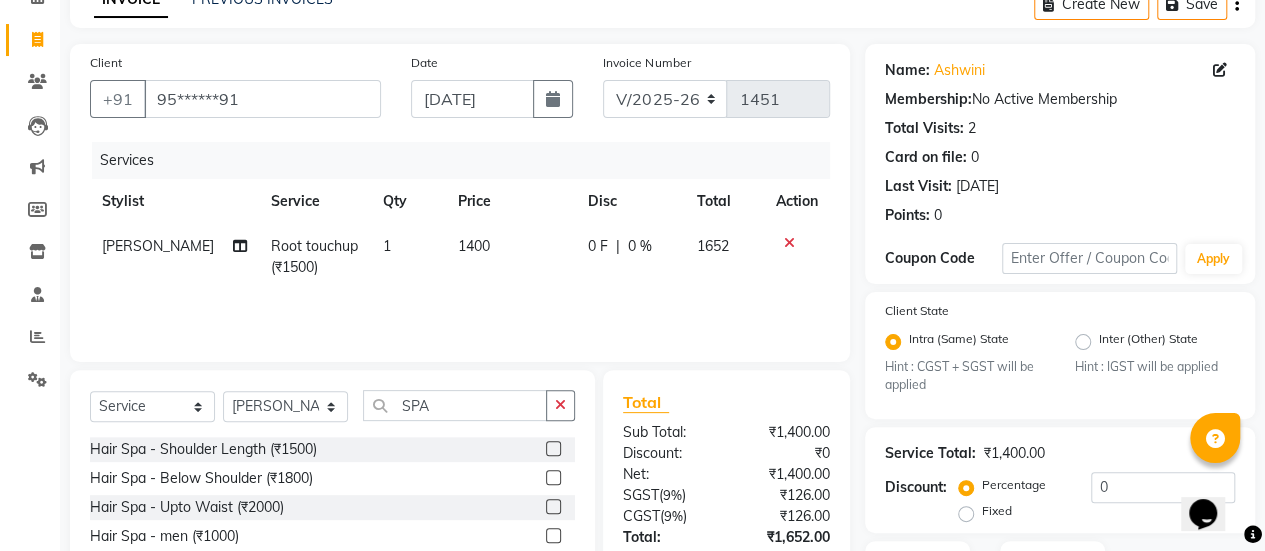 click on "1400" 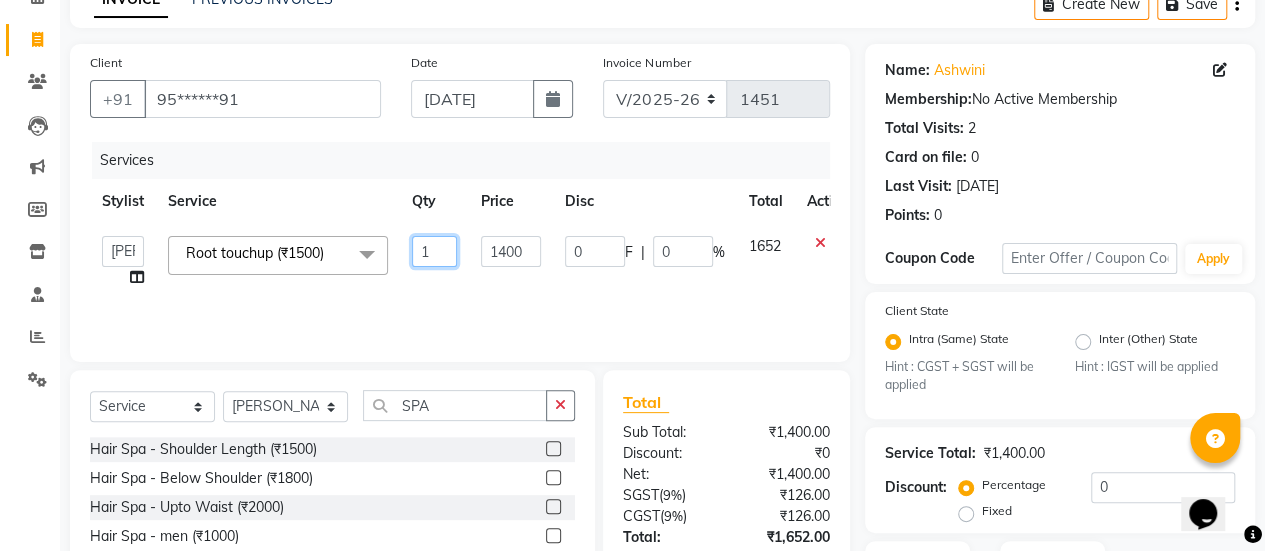 click on "1" 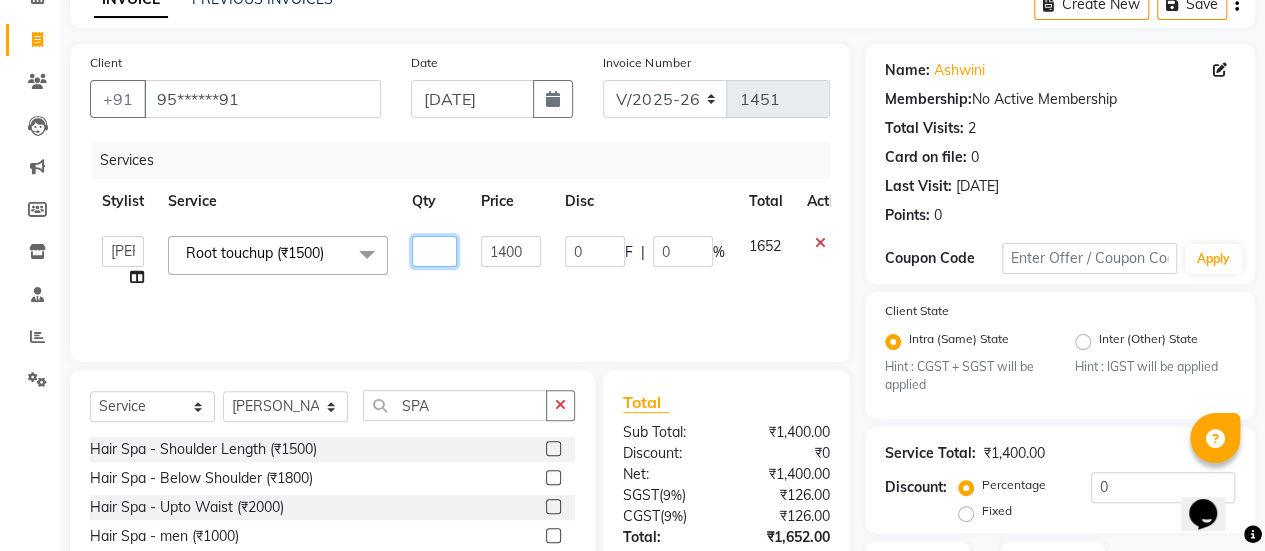 type on "3" 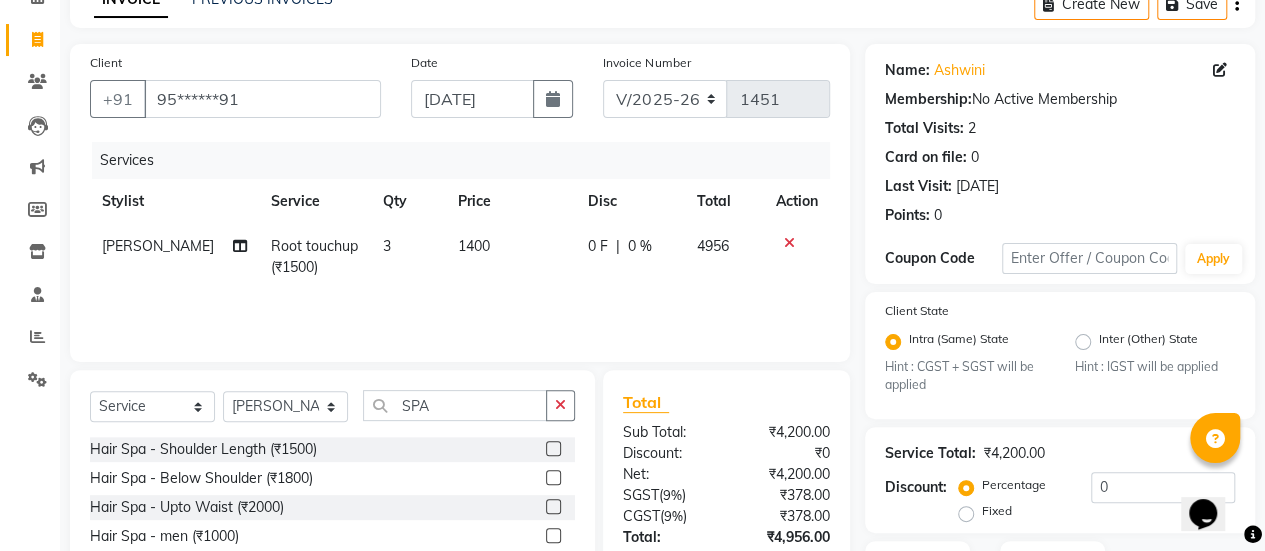 click on "1400" 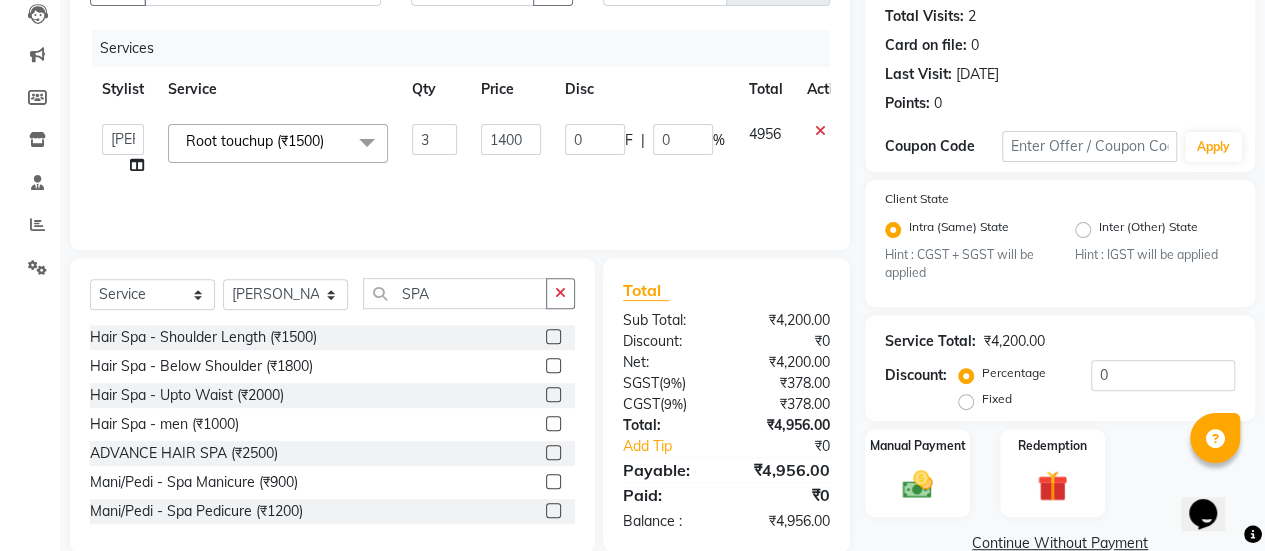 scroll, scrollTop: 219, scrollLeft: 0, axis: vertical 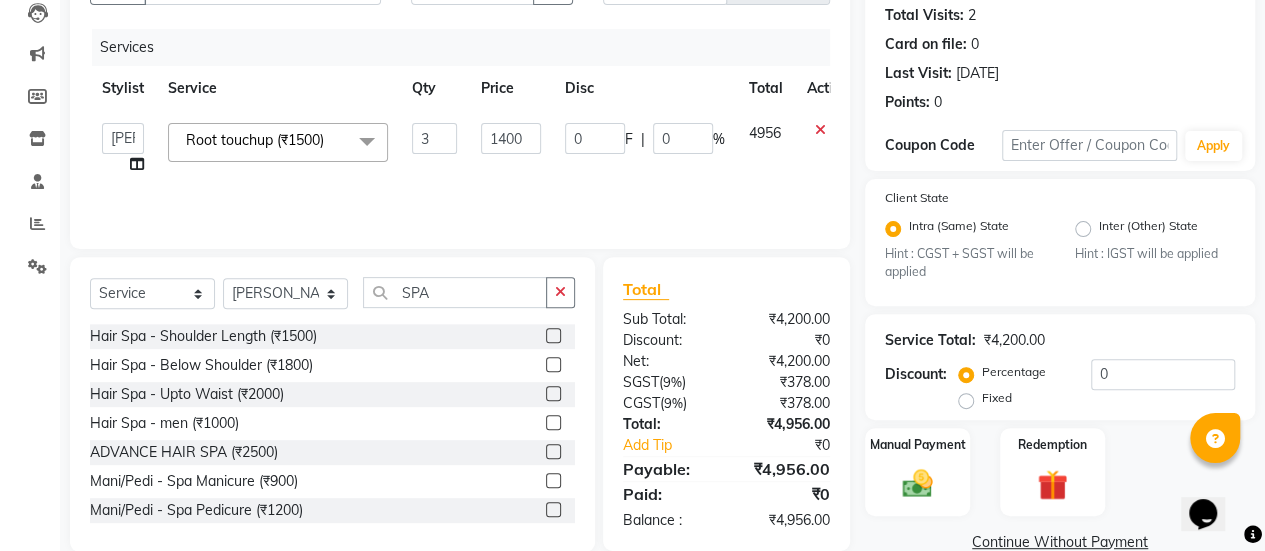 click 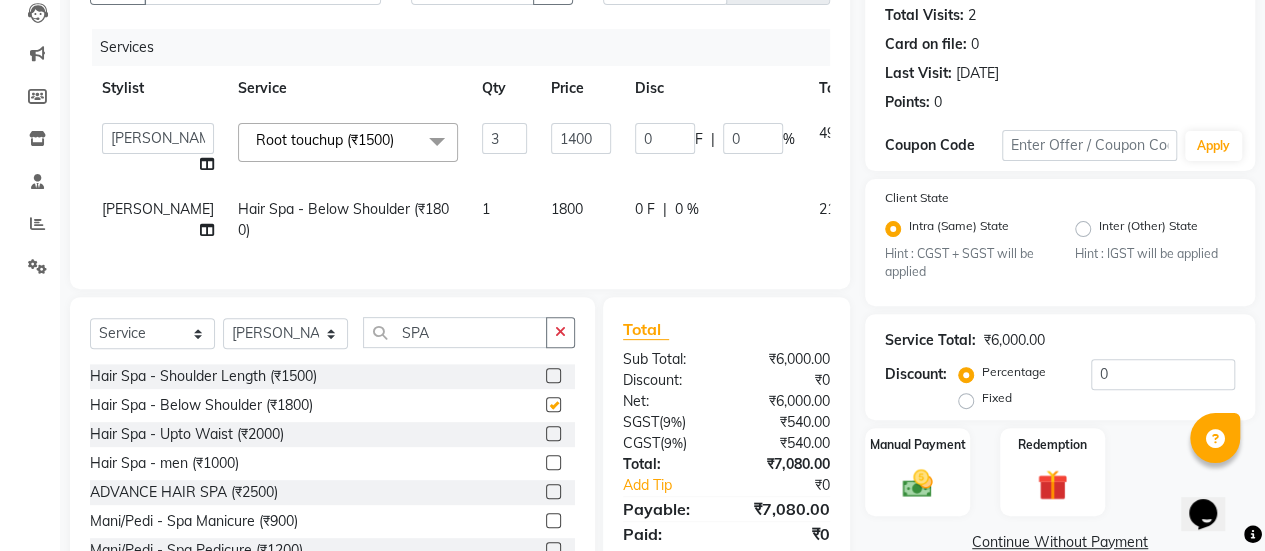 checkbox on "false" 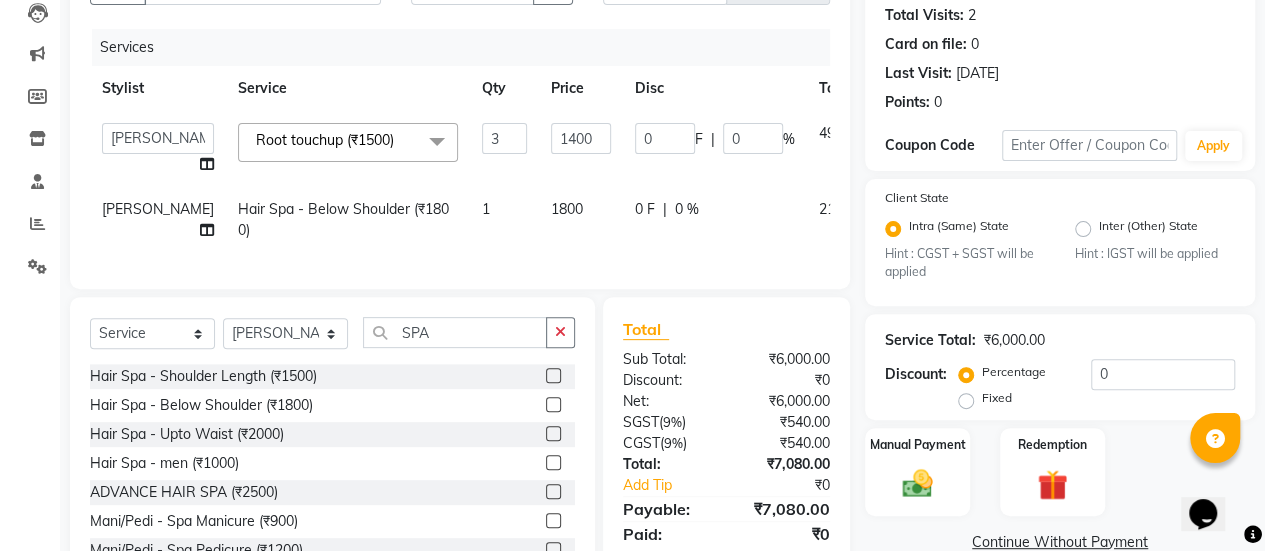 click on "1800" 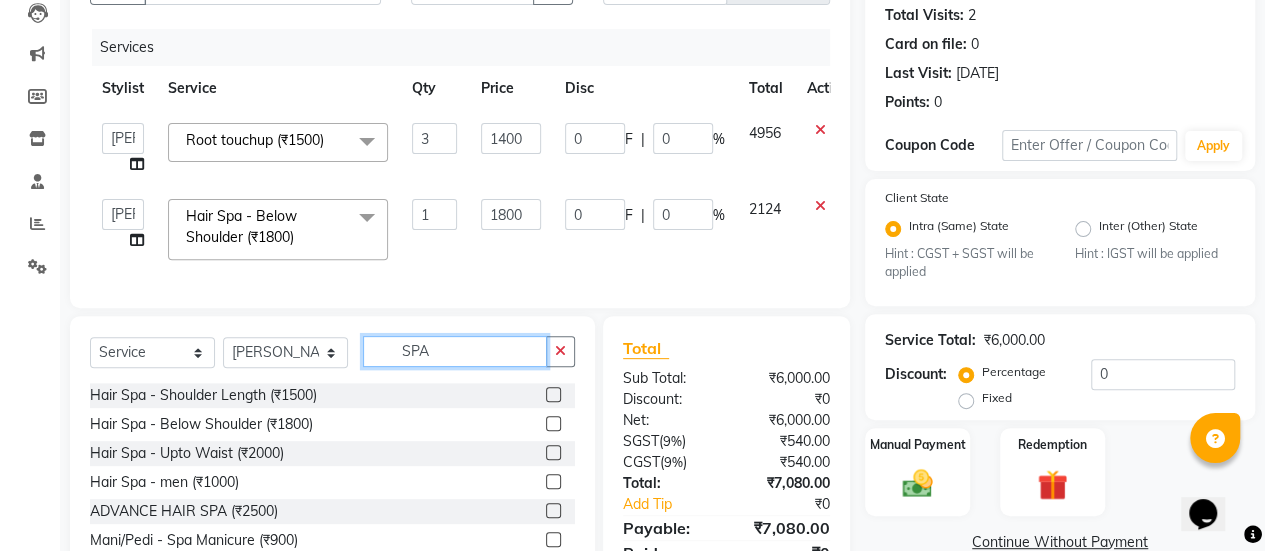 click on "SPA" 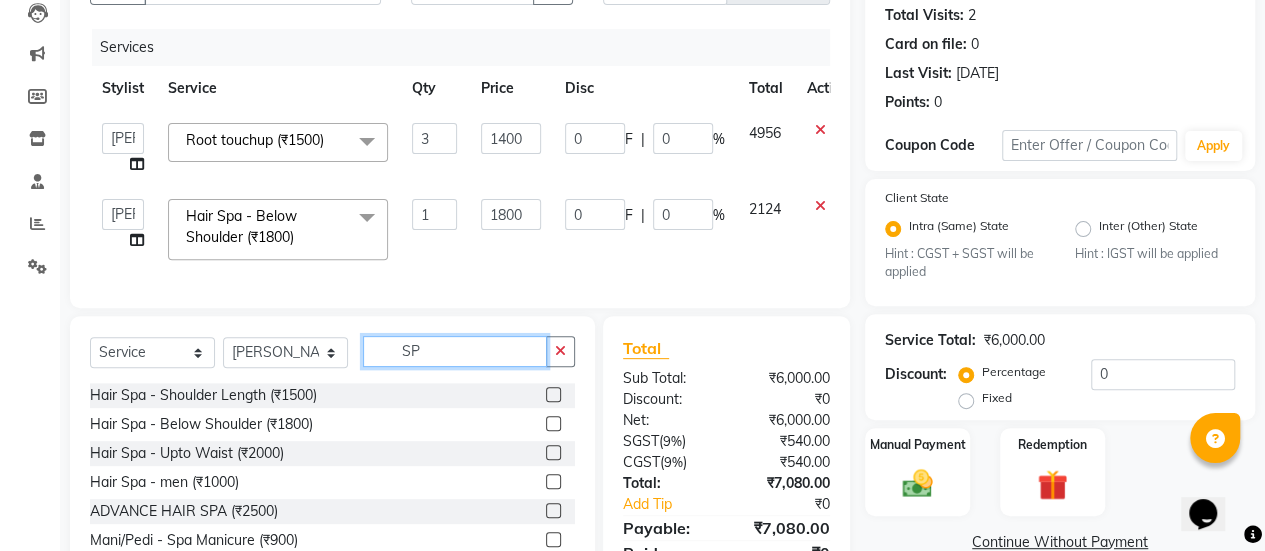 type on "S" 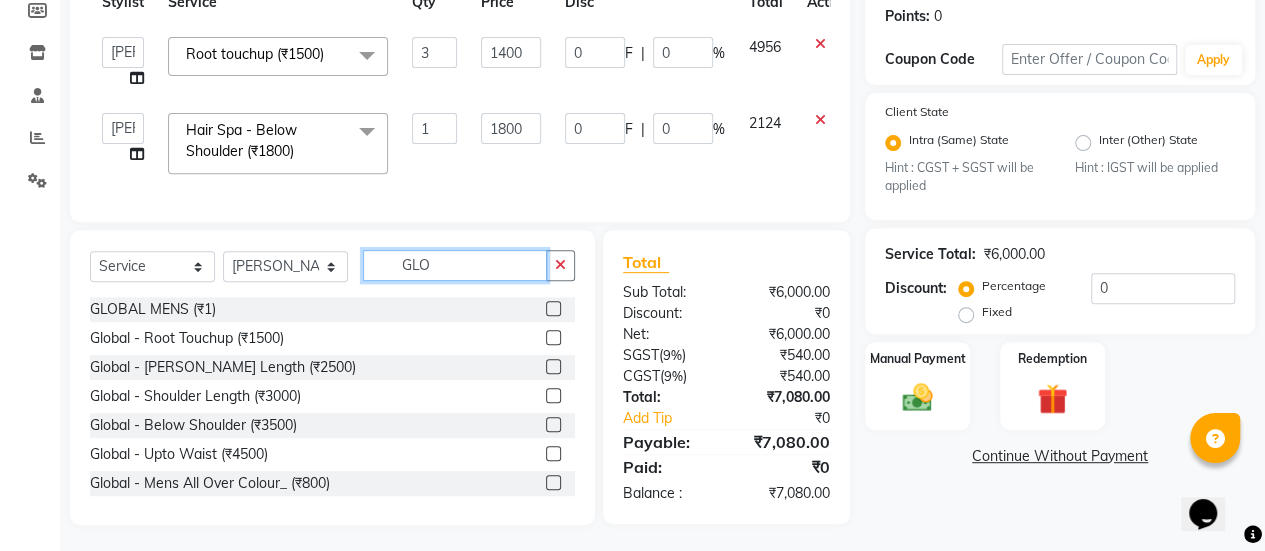 scroll, scrollTop: 319, scrollLeft: 0, axis: vertical 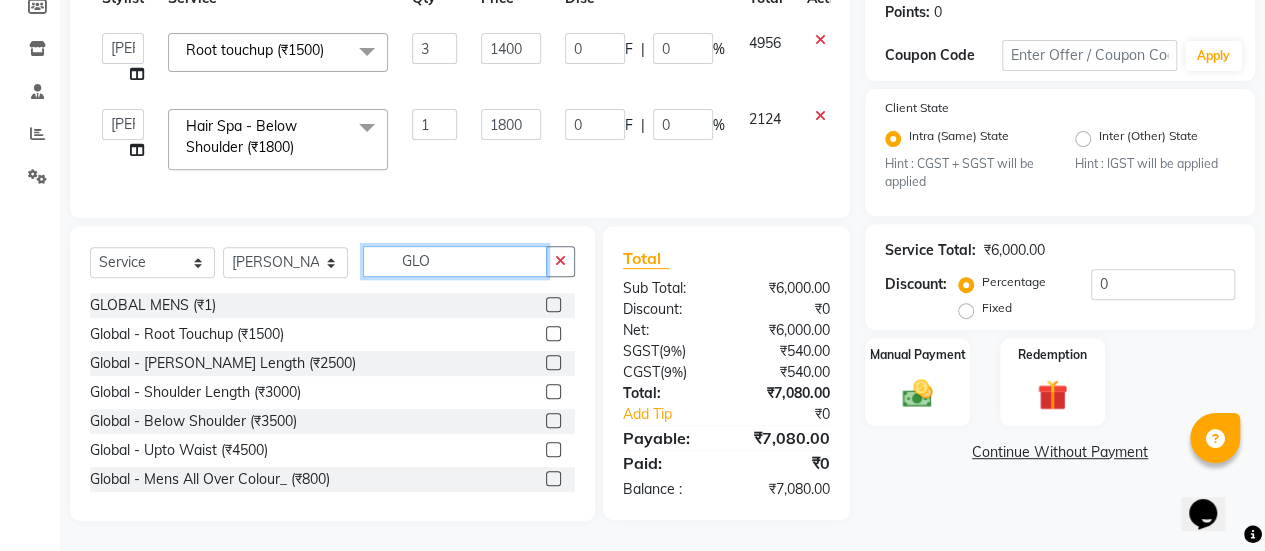 type on "GLO" 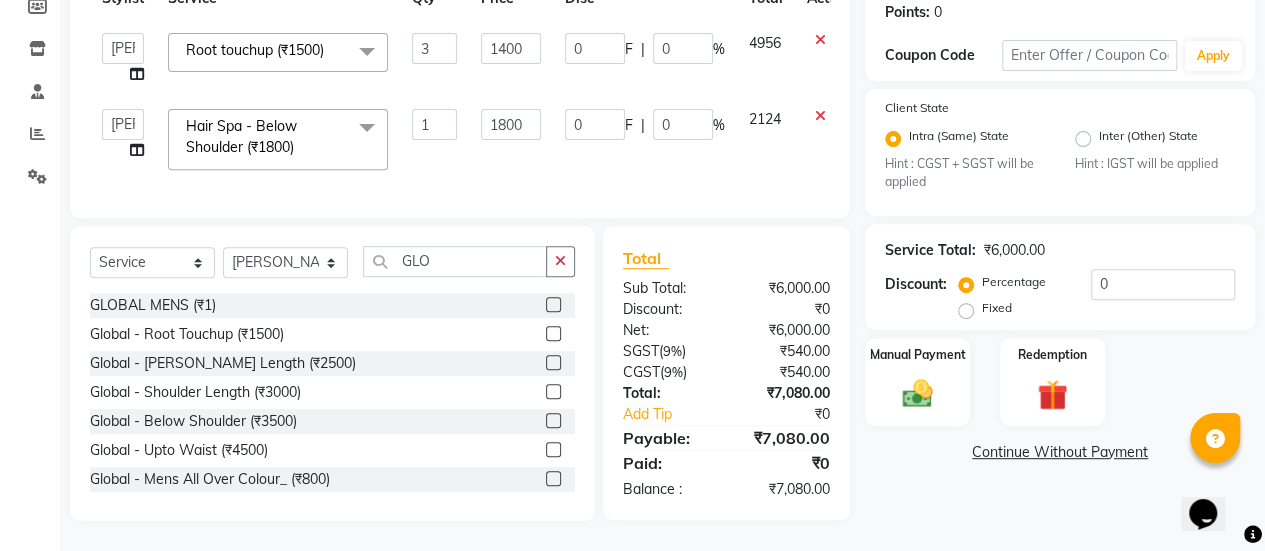 click 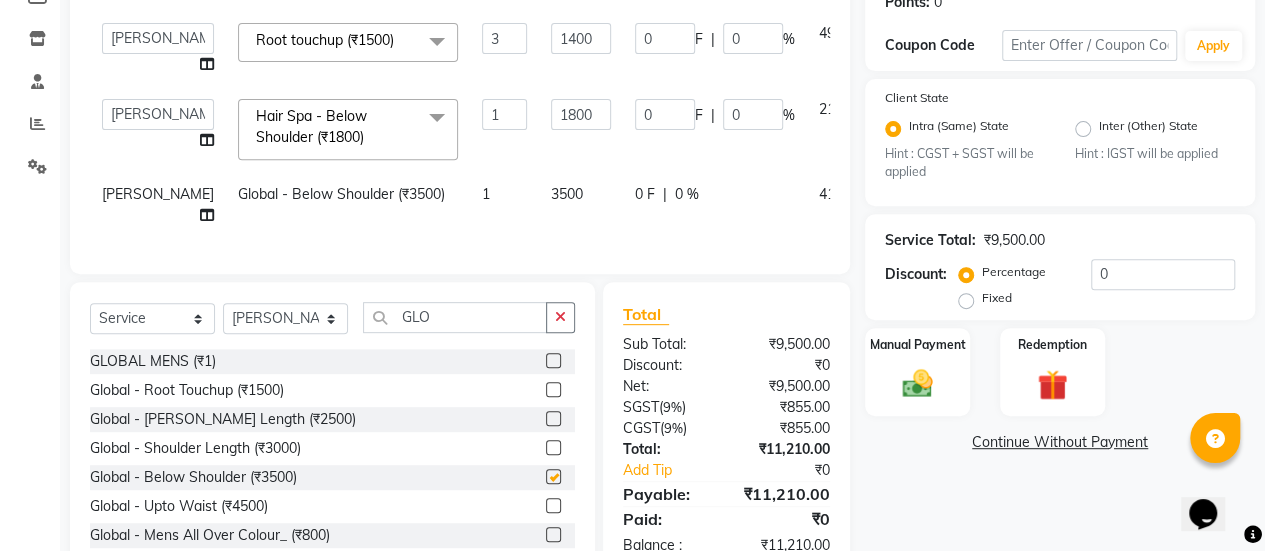 checkbox on "false" 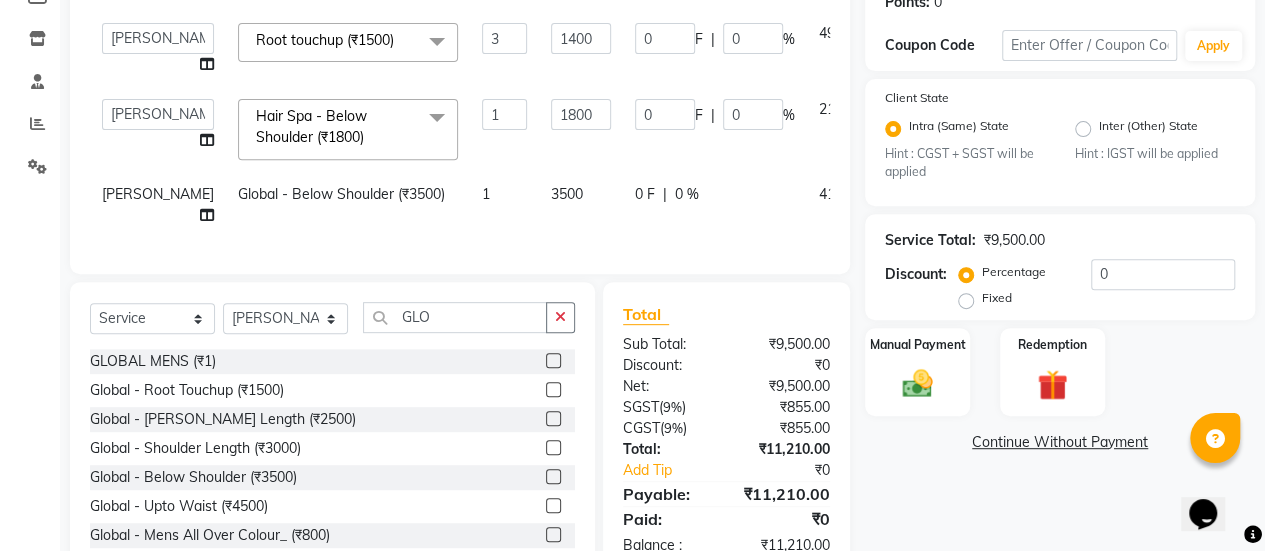 click on "3500" 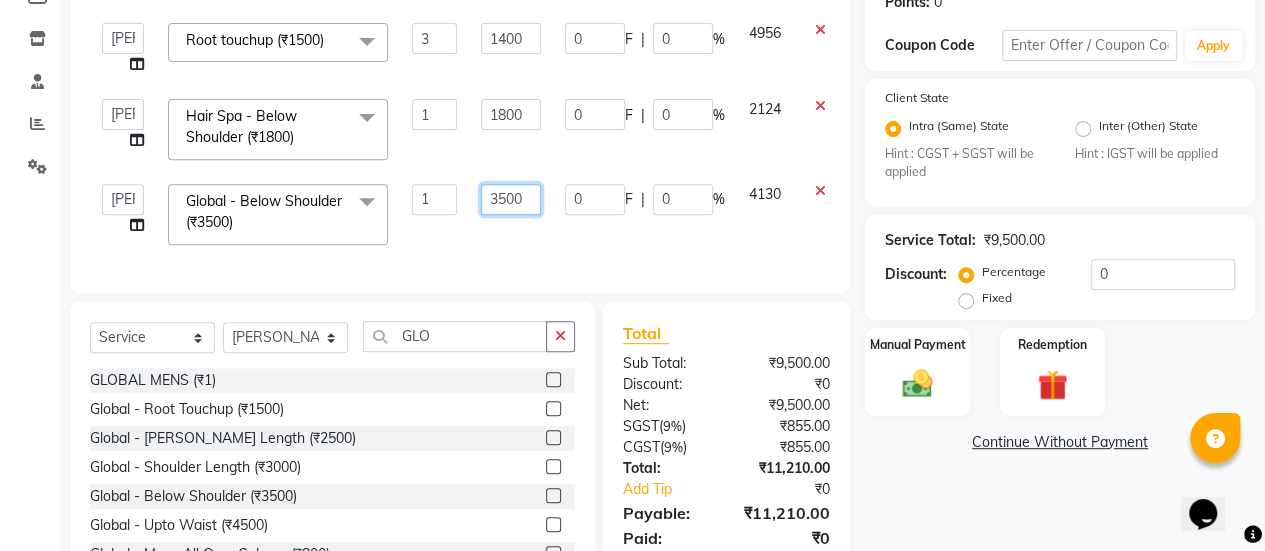 click on "3500" 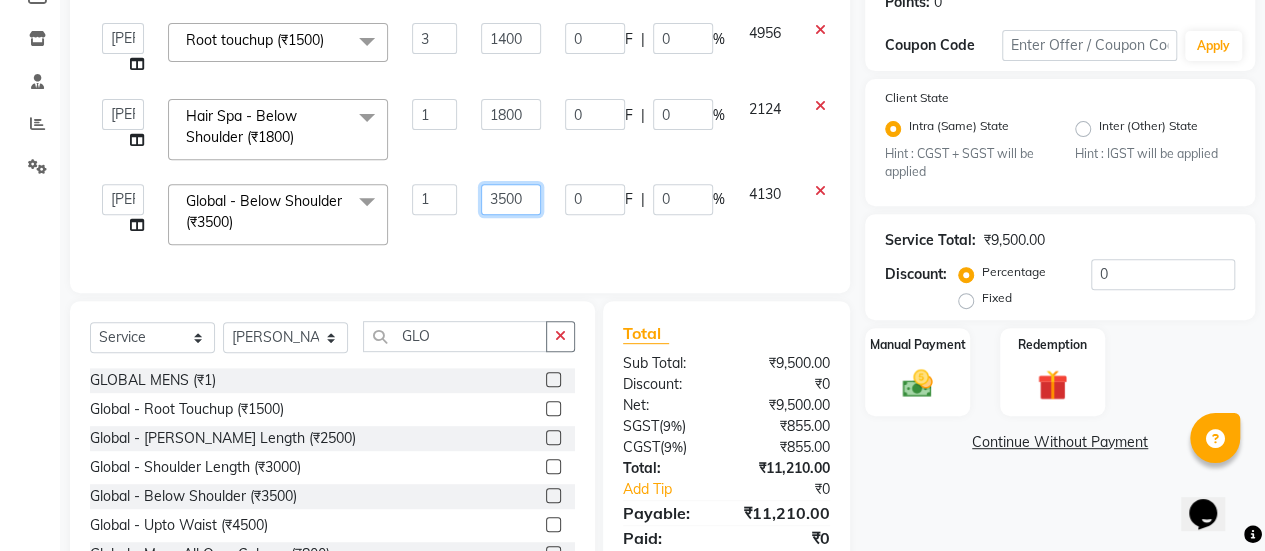 click on "3500" 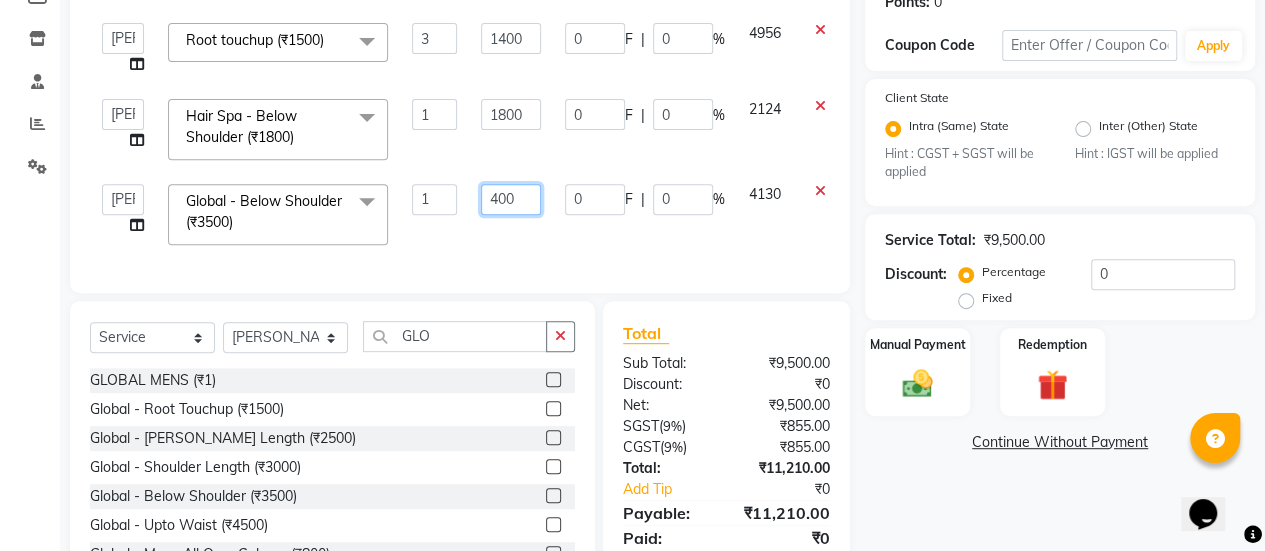type on "4000" 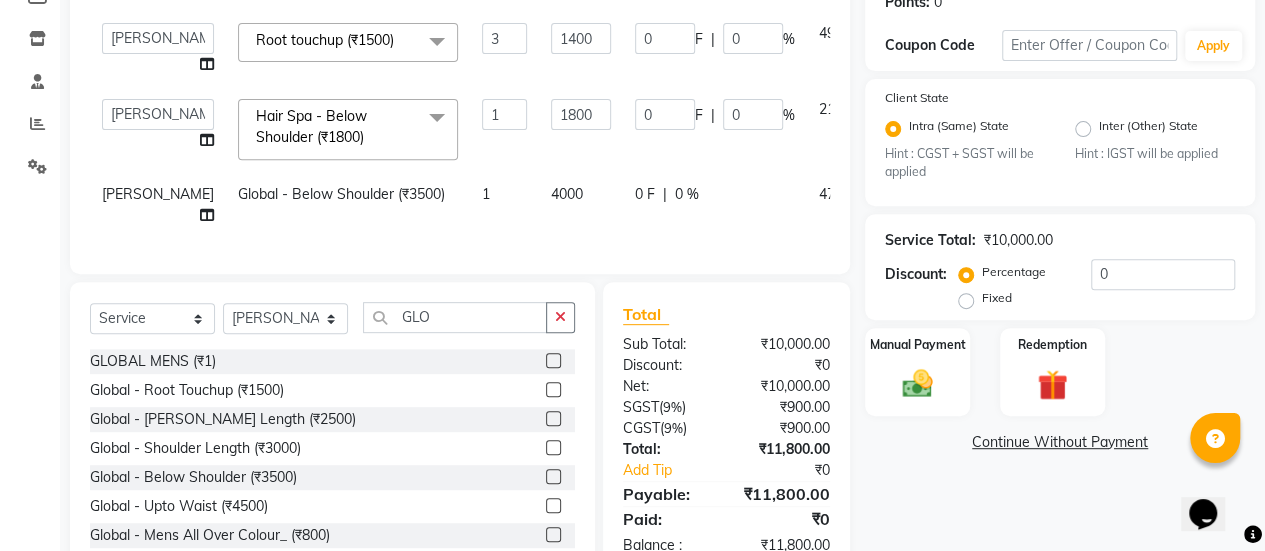 click on "Services Stylist Service Qty Price Disc Total Action  [PERSON_NAME]   Bhagavantu   [PERSON_NAME]   [PERSON_NAME]   [PERSON_NAME]   Manager   [PERSON_NAME]   POOJA   [PERSON_NAME]   [PERSON_NAME]   [PERSON_NAME]   [PERSON_NAME] touchup (₹1500)  x Haircuts -  Mens Cut And Styling (₹500) Haircuts -  Womens Cut And Blowdry (₹1) Haircuts -  Child Cut Boy (₹1) Haircuts -  Child Cut Girl (₹1) Hair Cut (₹1) DANDRUFF TREATMENT SCRUB (₹1) FLIX CUT (₹1) HAIR CUT & [PERSON_NAME] TRIM (₹1) CHILD CUT GIRL (₹1) SIGNATURE FACIAL (₹6500) BACK POLISH (₹1) HAND POLISH (₹2500) NAIL CUT & FILE (₹250) Demo (₹1200) FULL BODY POLISHING (₹5000) HYDRA FACIAL (₹1) D TAN FEET (₹1) FULL HAND D TAN (₹1) KERATIN (₹1) [MEDICAL_DATA] (₹1) HIGHT LIGHT CROWN (₹1) GLOBAL MENS (₹1) NANOPIASTY  (₹1) WAXING (₹1) MEKUP WOMENS (₹1) MEKUP MENS (₹1) SARI DRAPING (₹1) HAIR STYLE (₹1) O3+ FACE WASH (₹1) O3+ VITAMIN C SERUM (₹1) Blowdry  -  Wash And Blast Dry (₹300) Blowdry  -  Shoulder Length (₹400)" 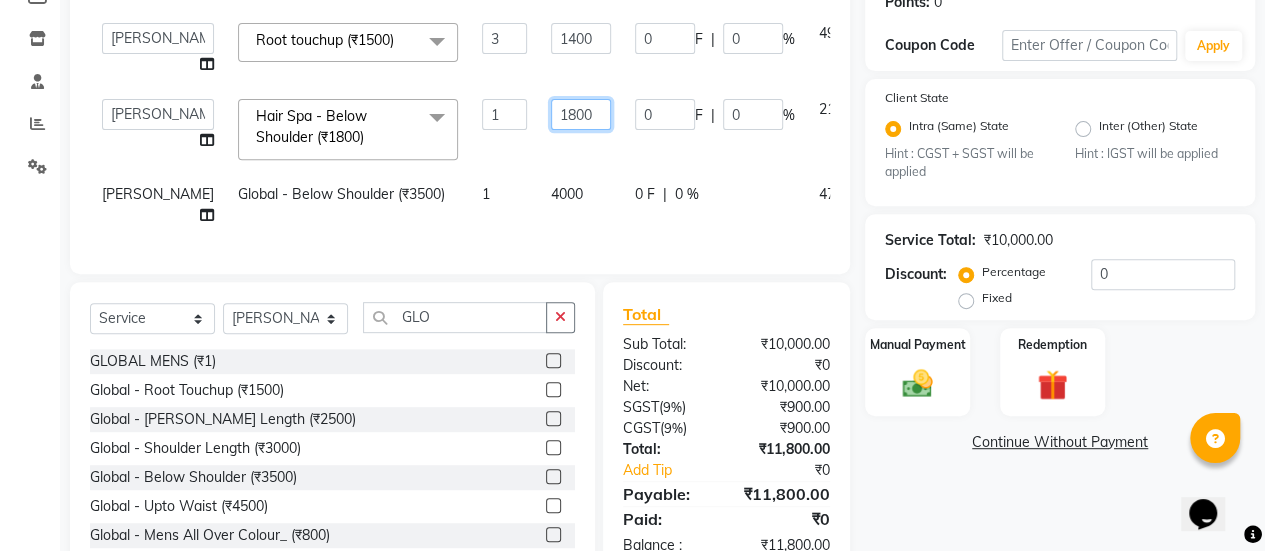 click on "1800" 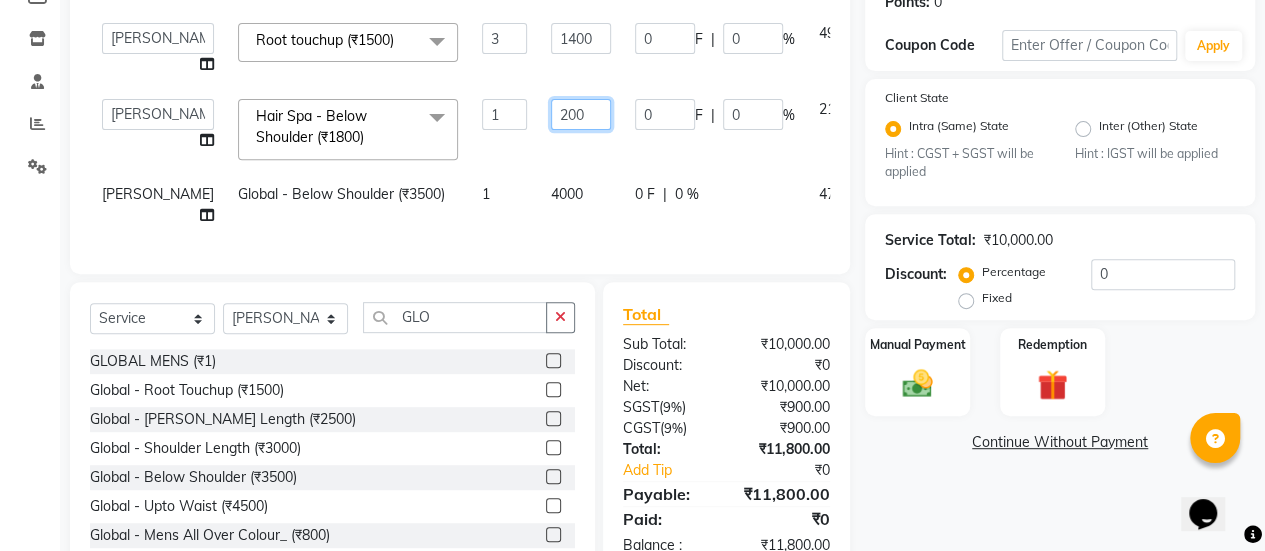 type on "2400" 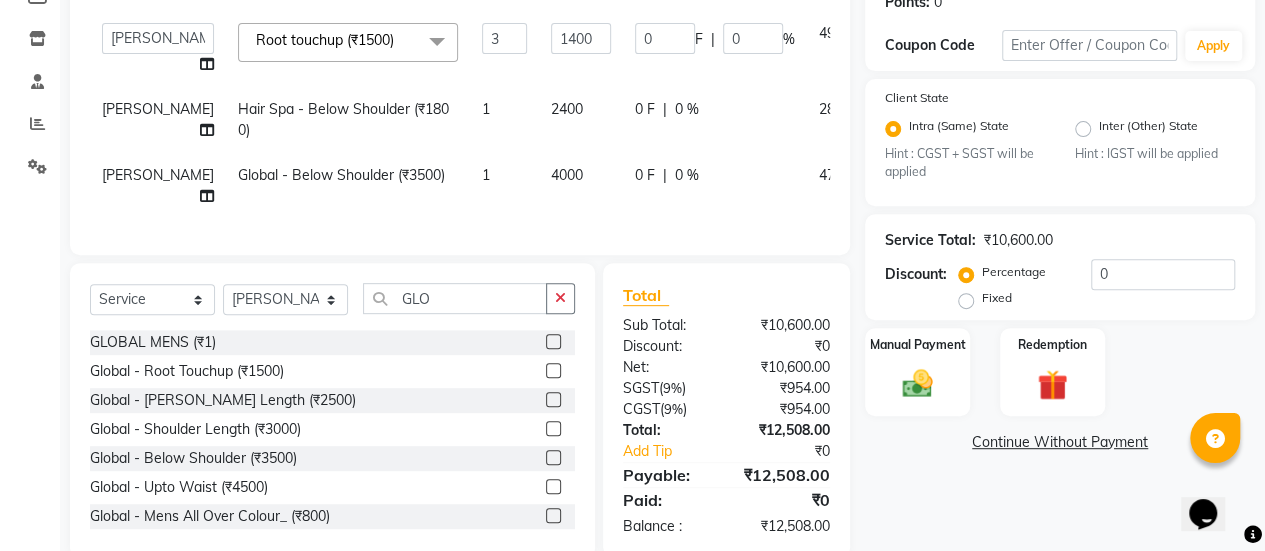 click on "1" 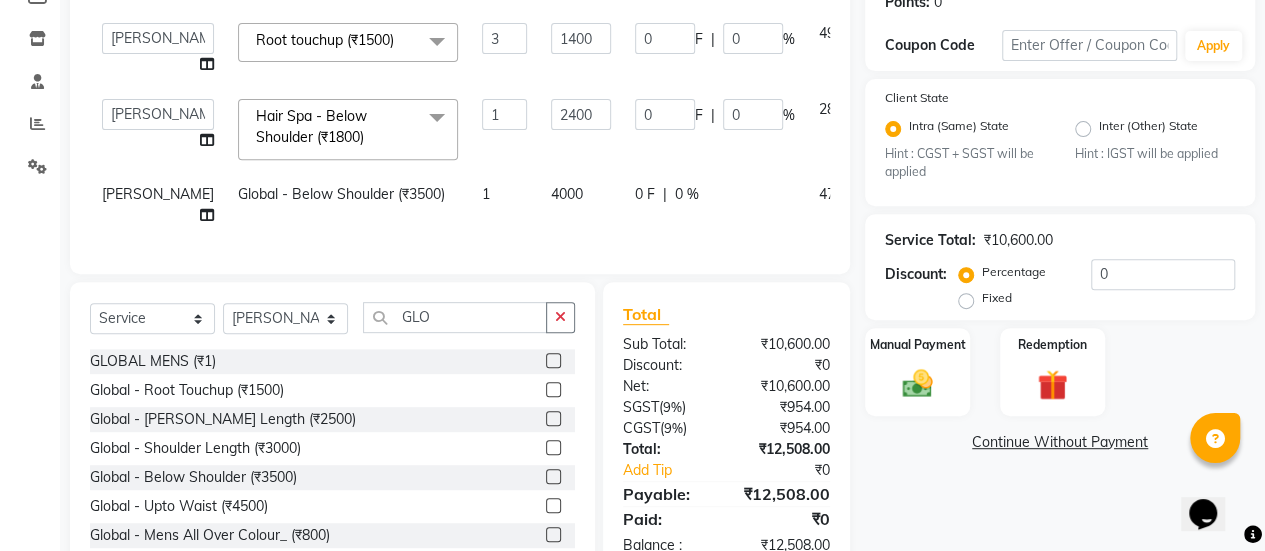 click on "0 F | 0 %" 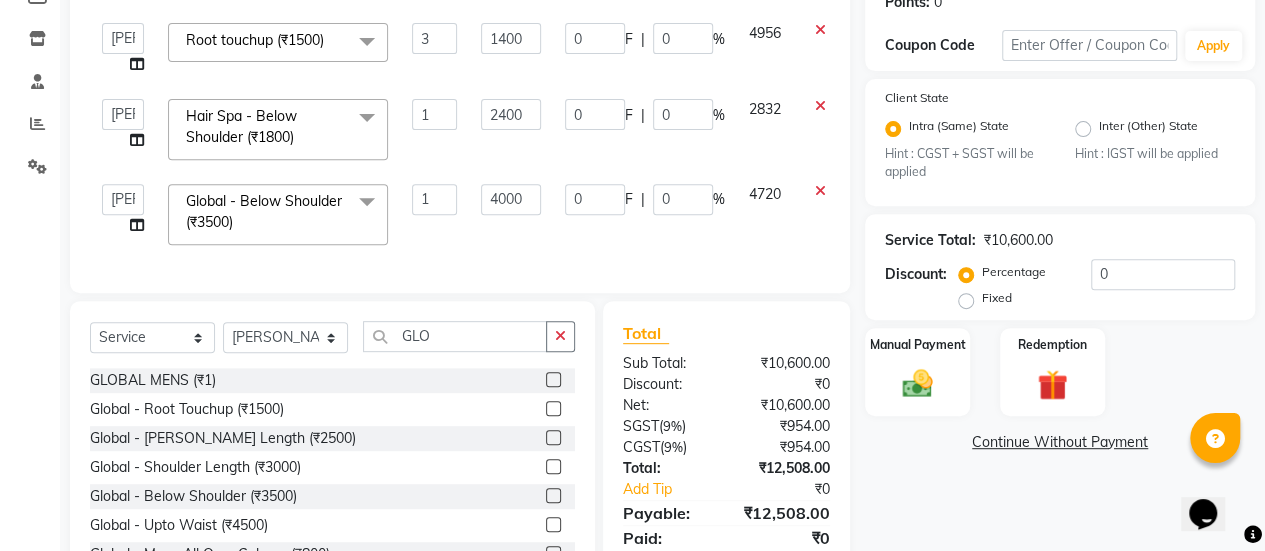 click on "4720" 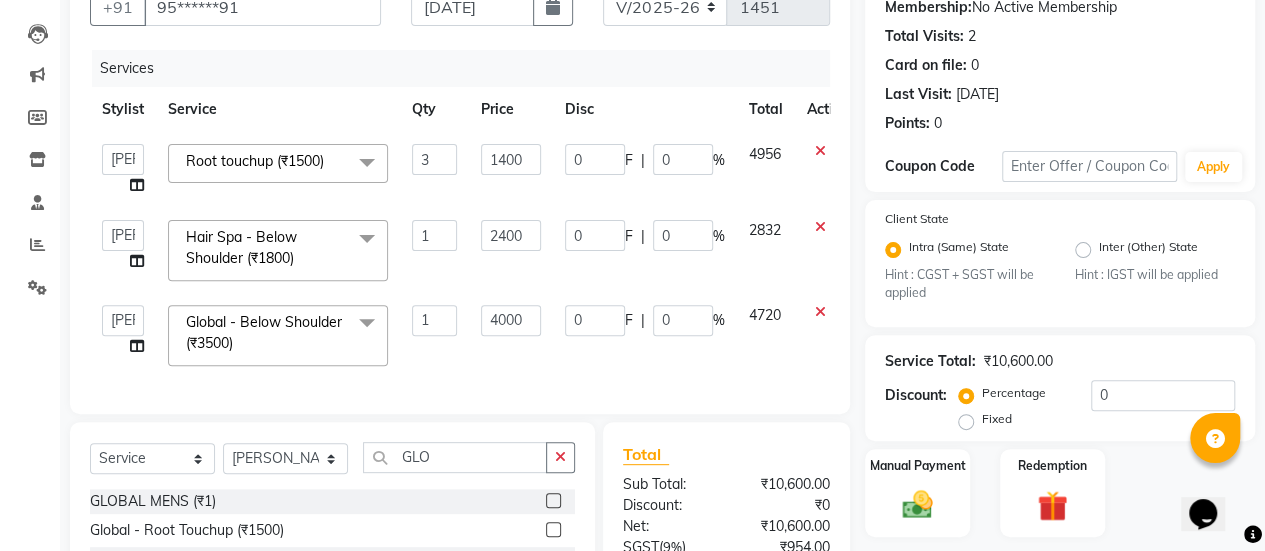 scroll, scrollTop: 206, scrollLeft: 0, axis: vertical 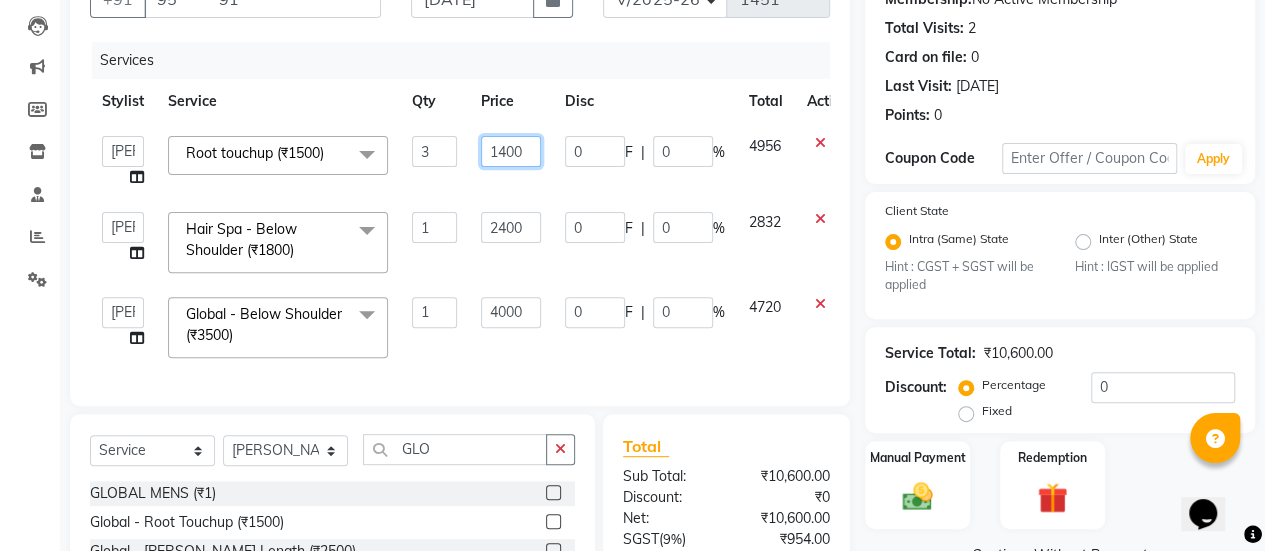 click on "1400" 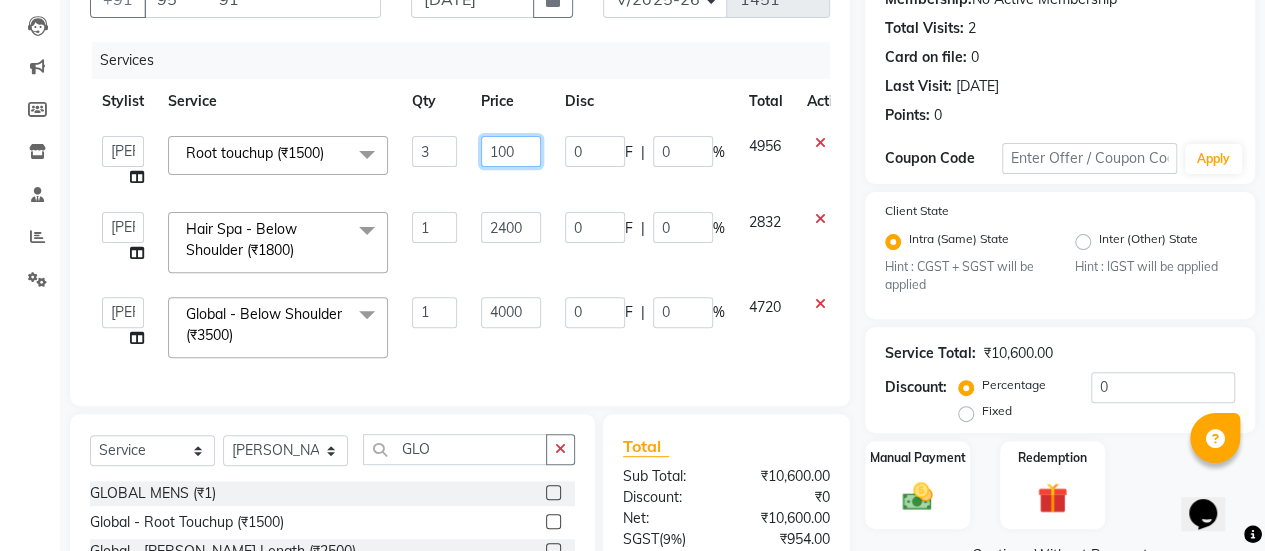 type on "1000" 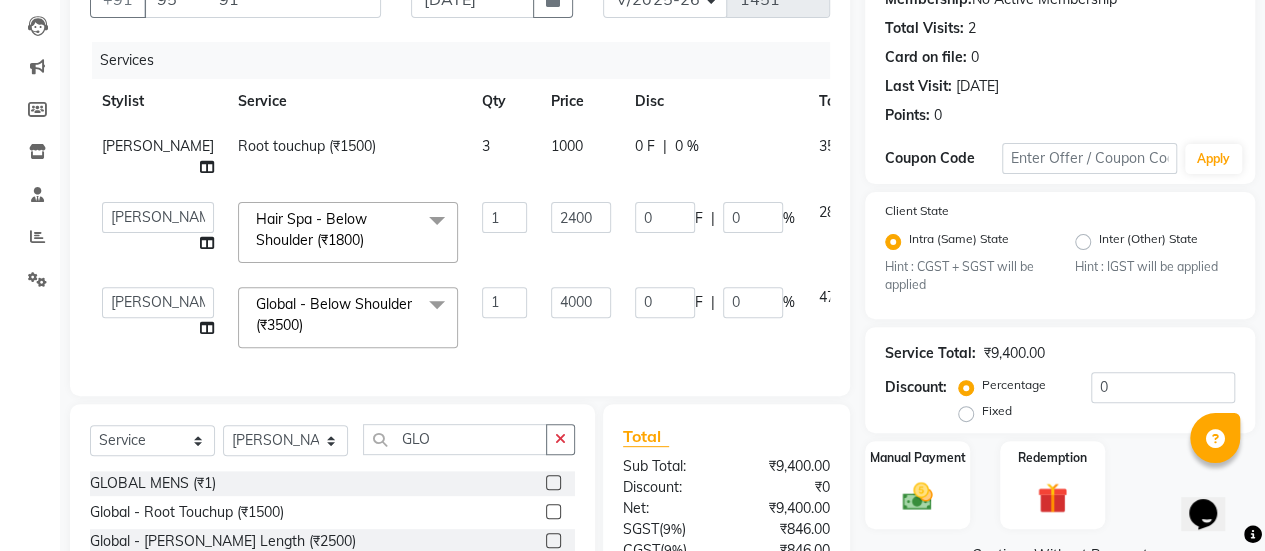 click on "Service" 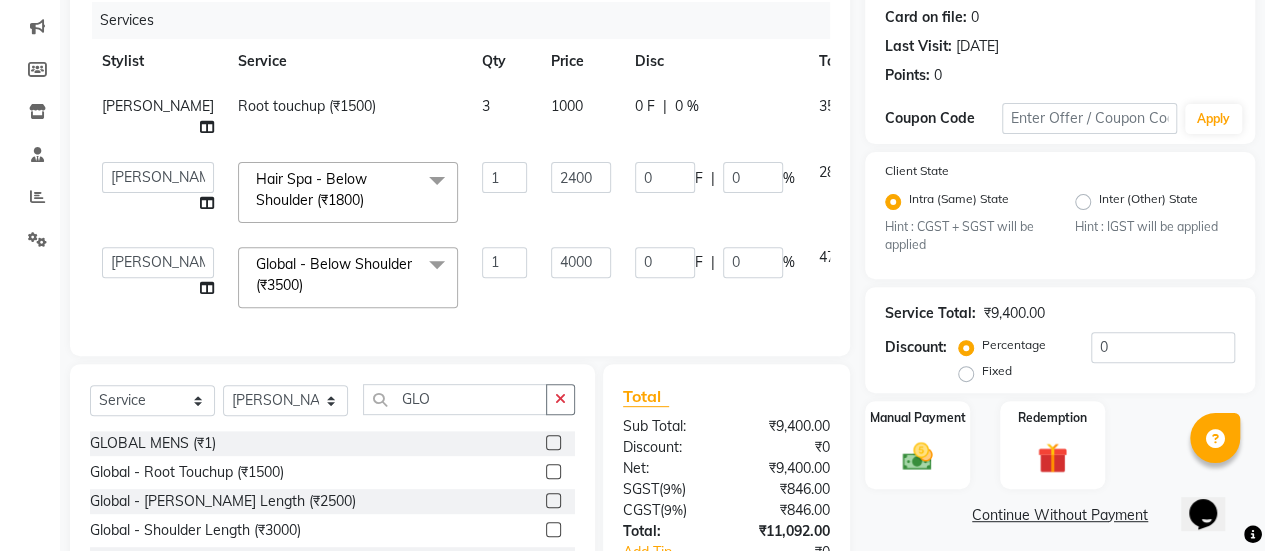 scroll, scrollTop: 244, scrollLeft: 0, axis: vertical 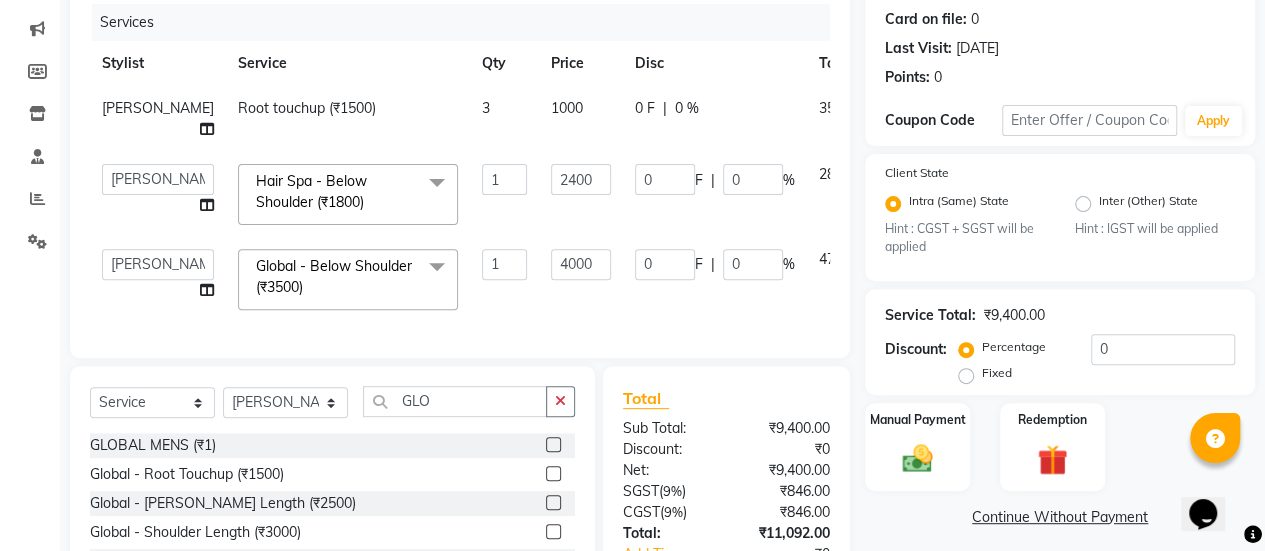 click on "Service" 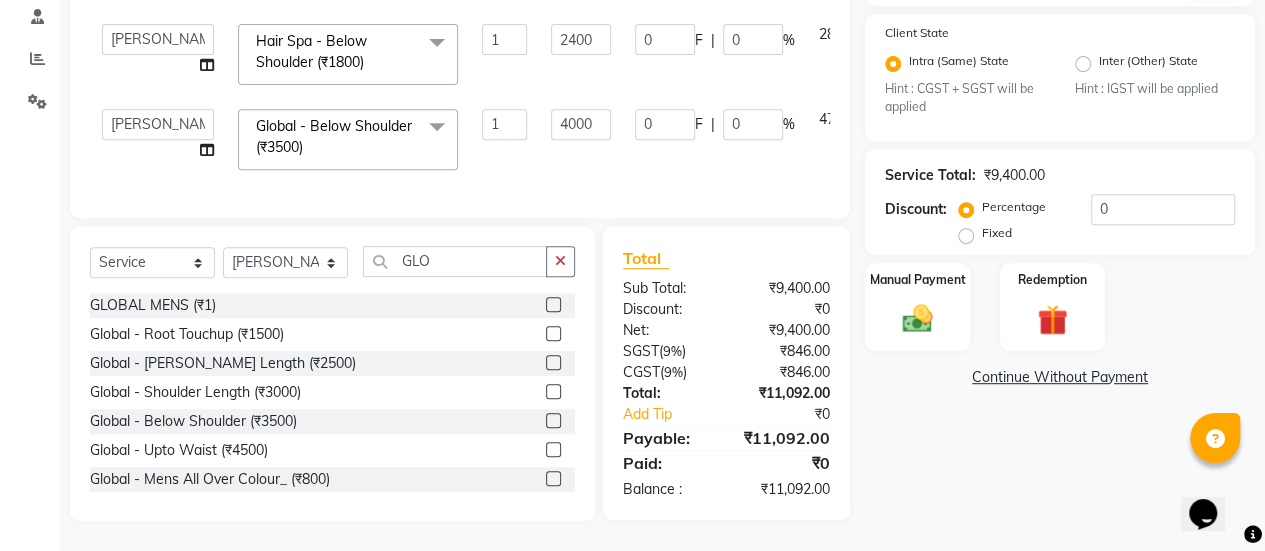 scroll, scrollTop: 396, scrollLeft: 0, axis: vertical 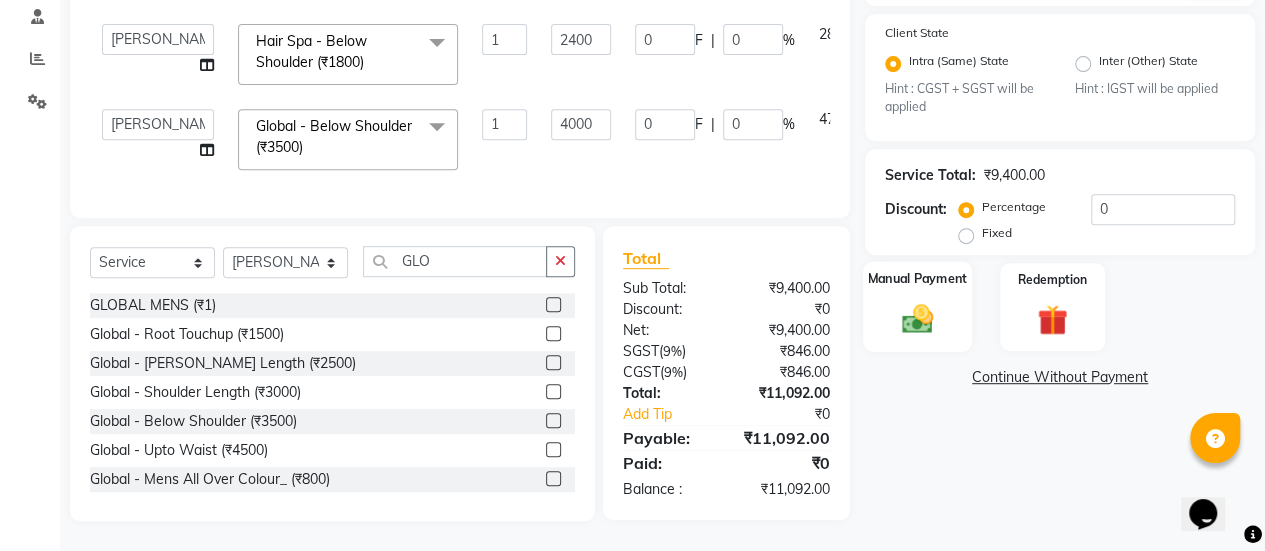click 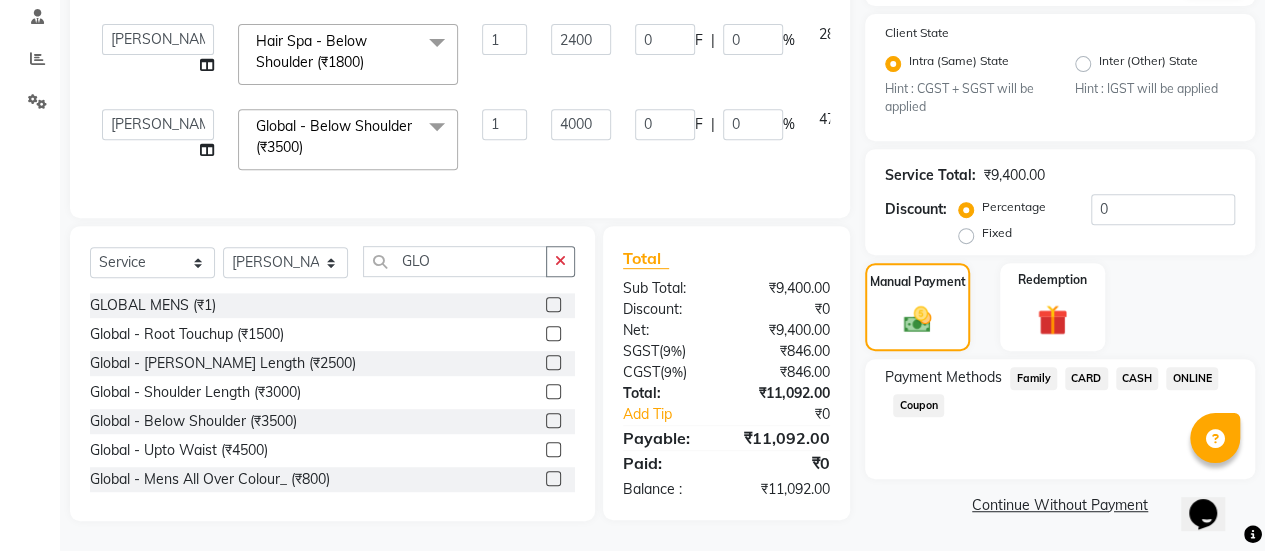 click on "ONLINE" 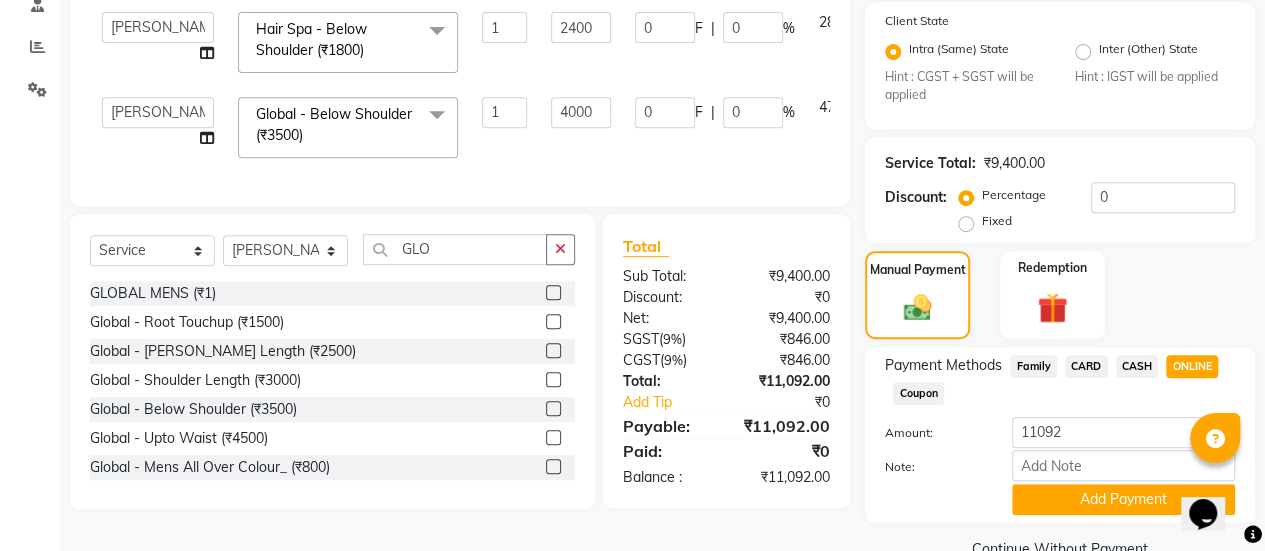 scroll, scrollTop: 438, scrollLeft: 0, axis: vertical 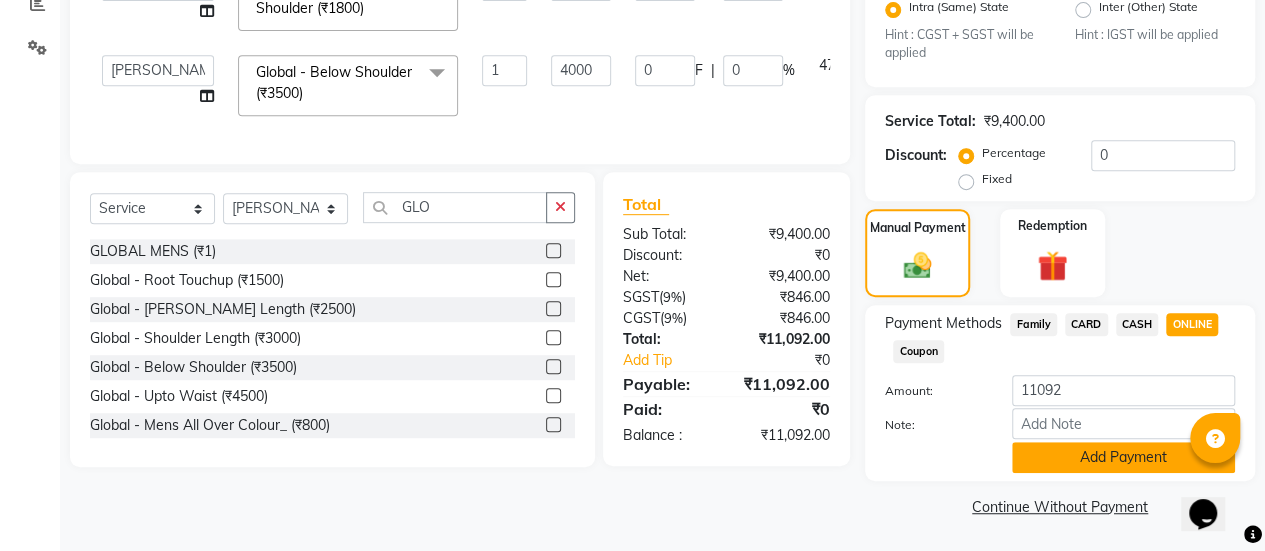 click on "Add Payment" 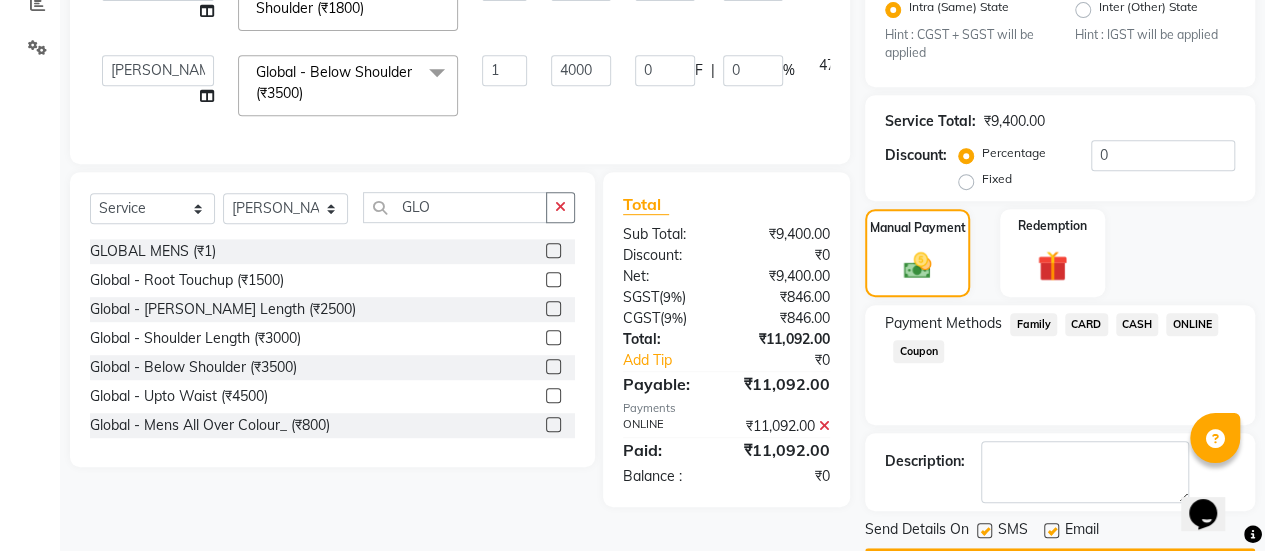 scroll, scrollTop: 493, scrollLeft: 0, axis: vertical 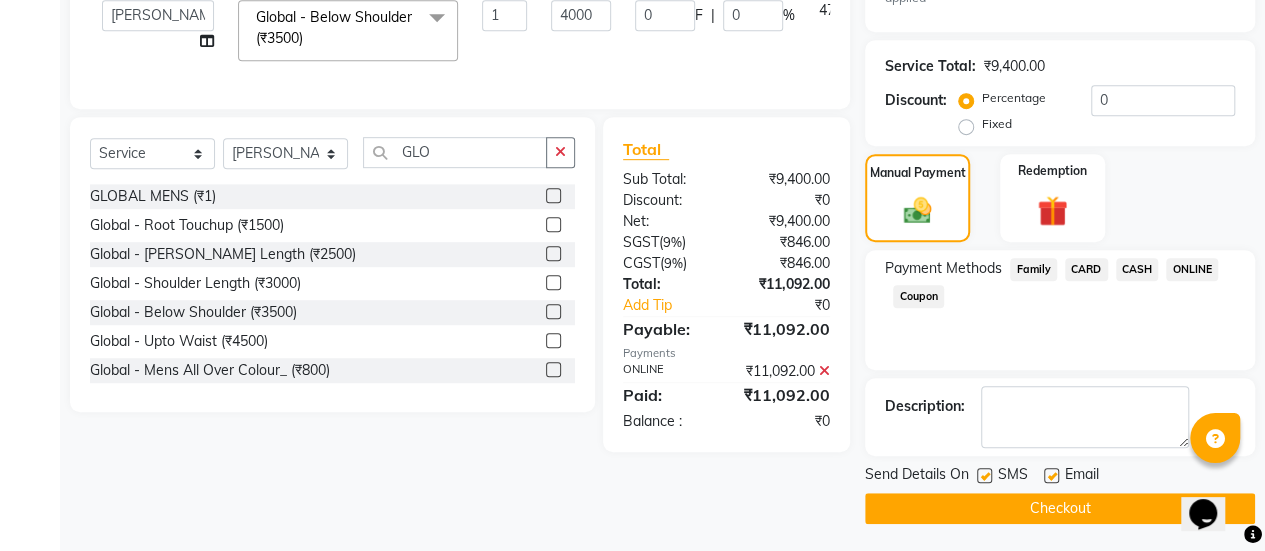 click 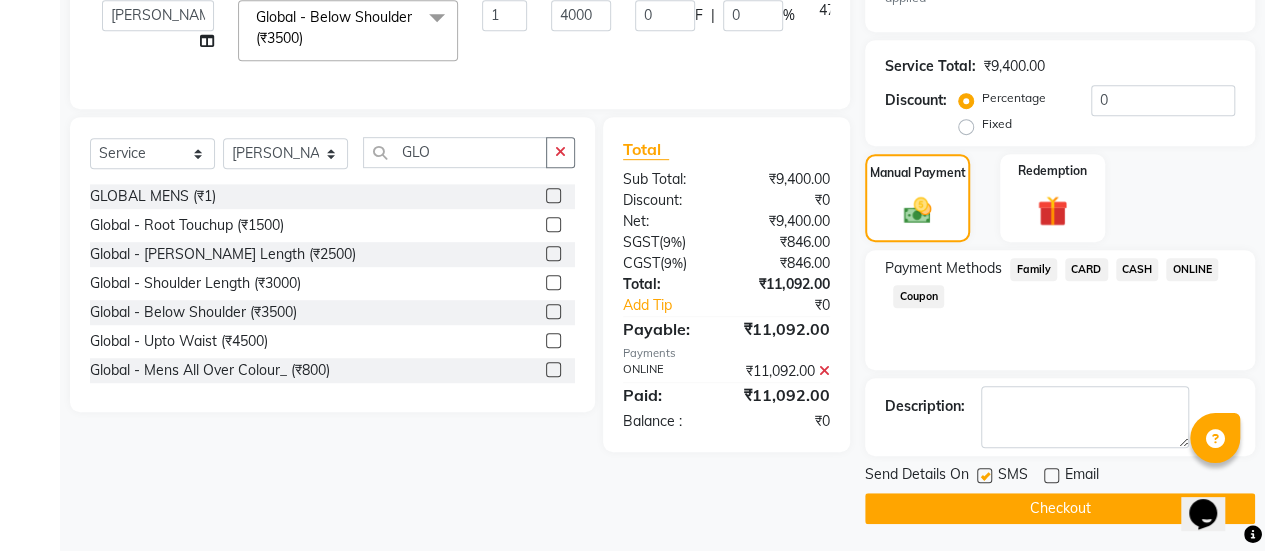 click on "Checkout" 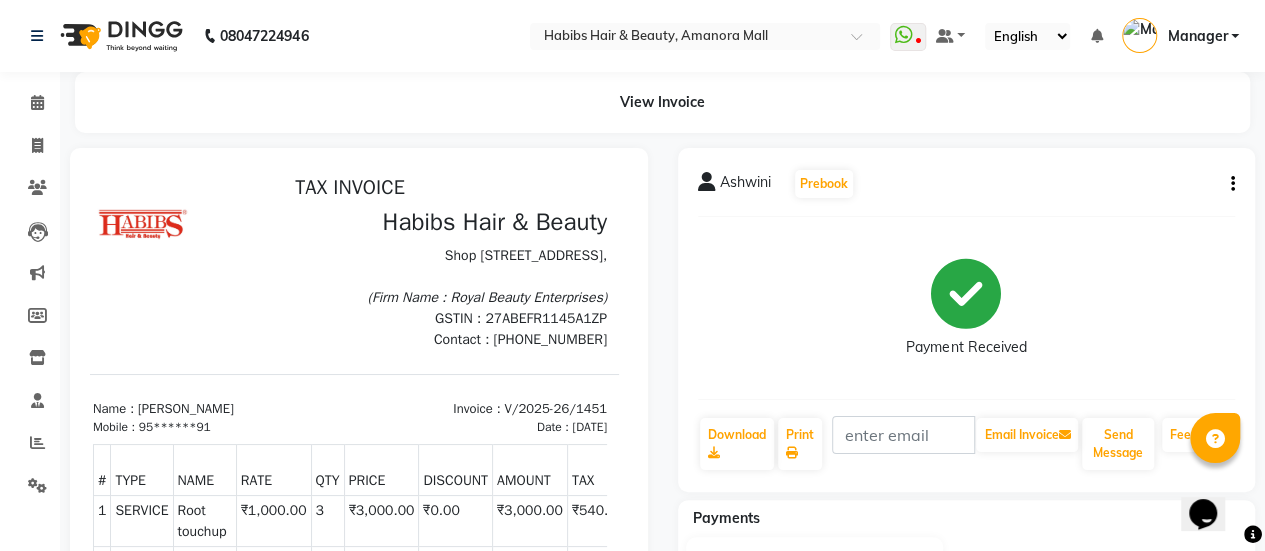 scroll, scrollTop: 31, scrollLeft: 11, axis: both 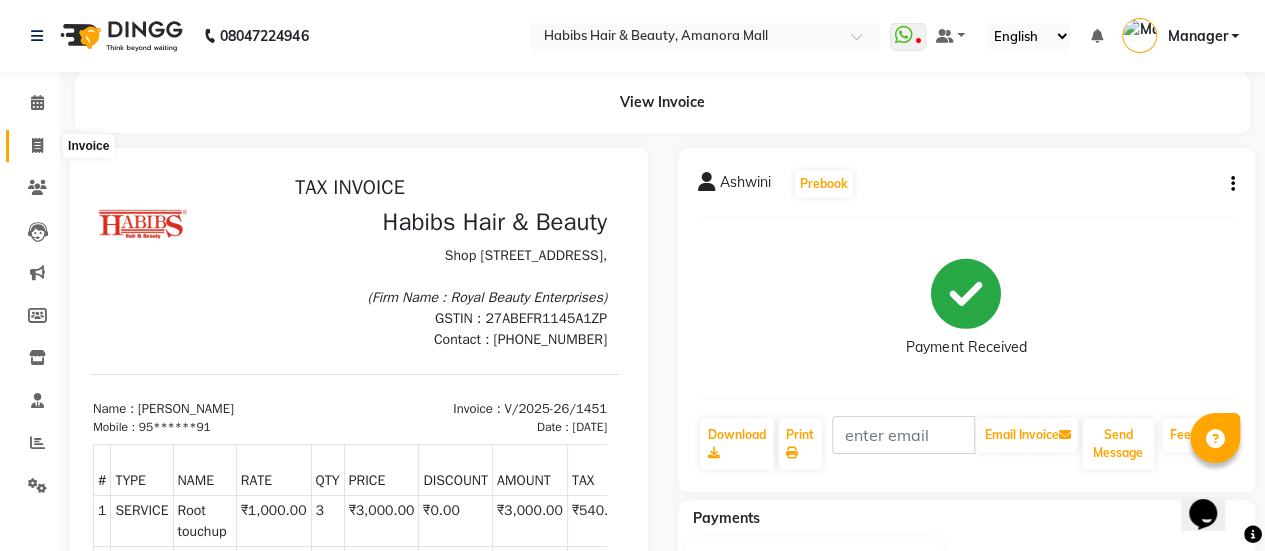 click 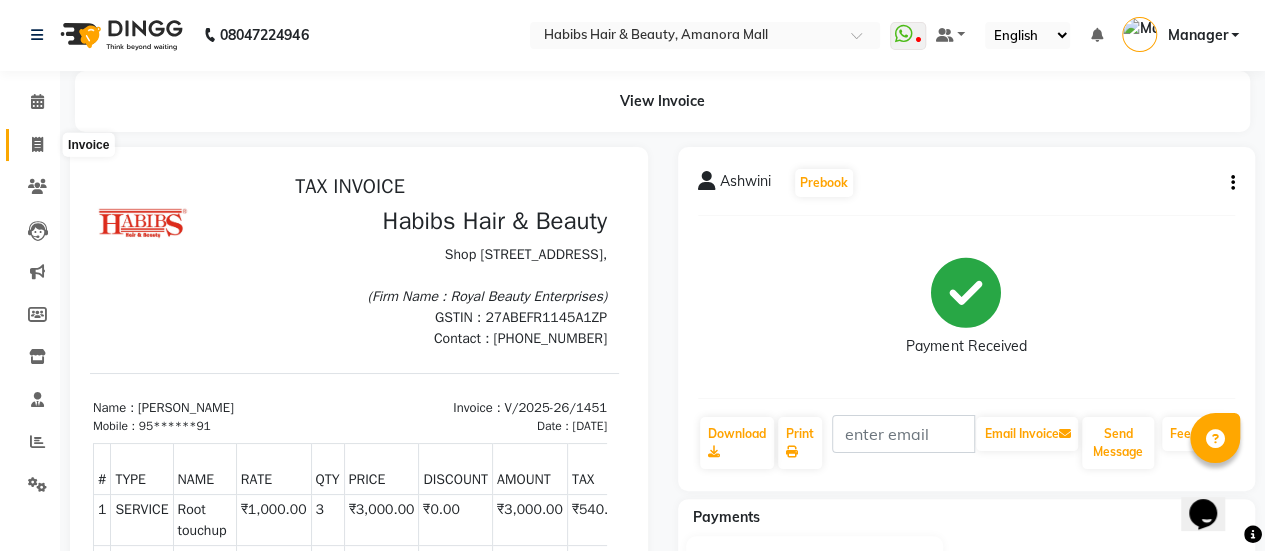 select on "5399" 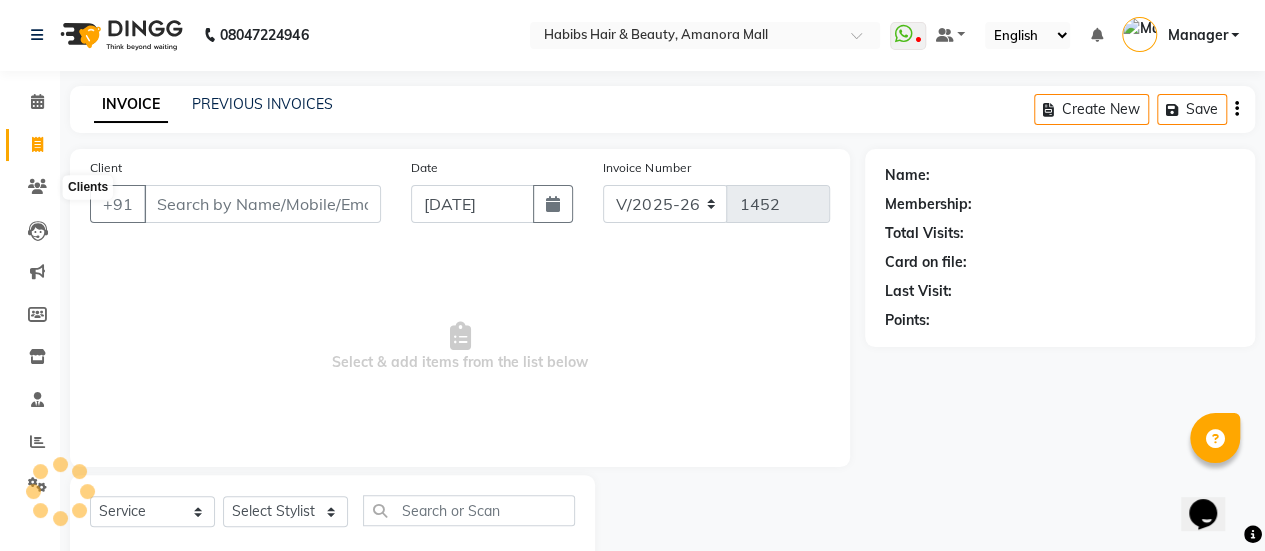 scroll, scrollTop: 49, scrollLeft: 0, axis: vertical 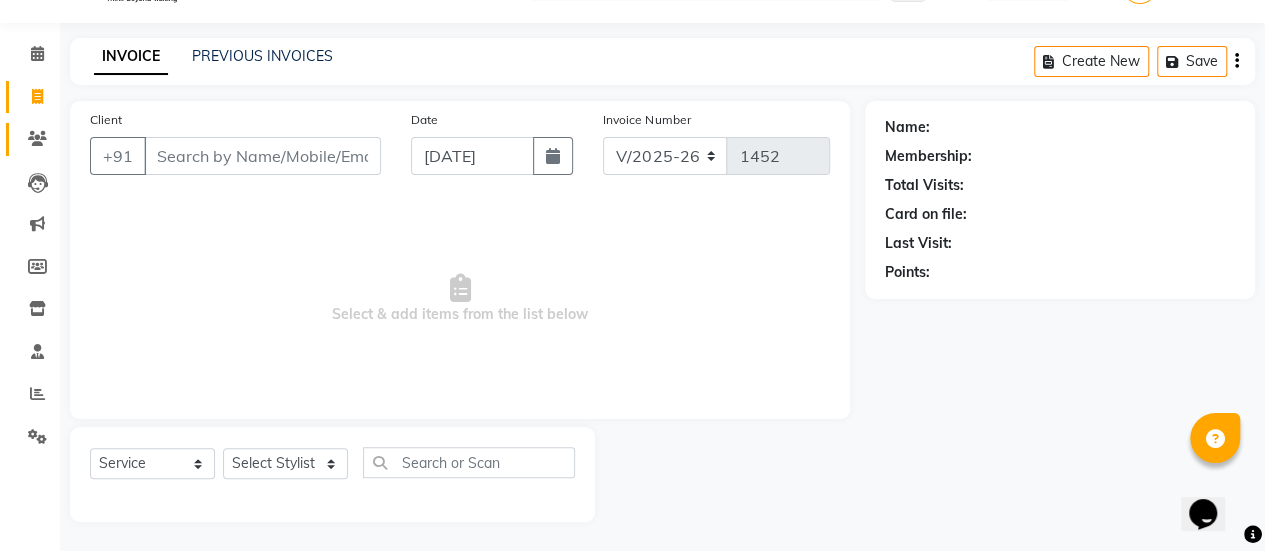 click on "Clients" 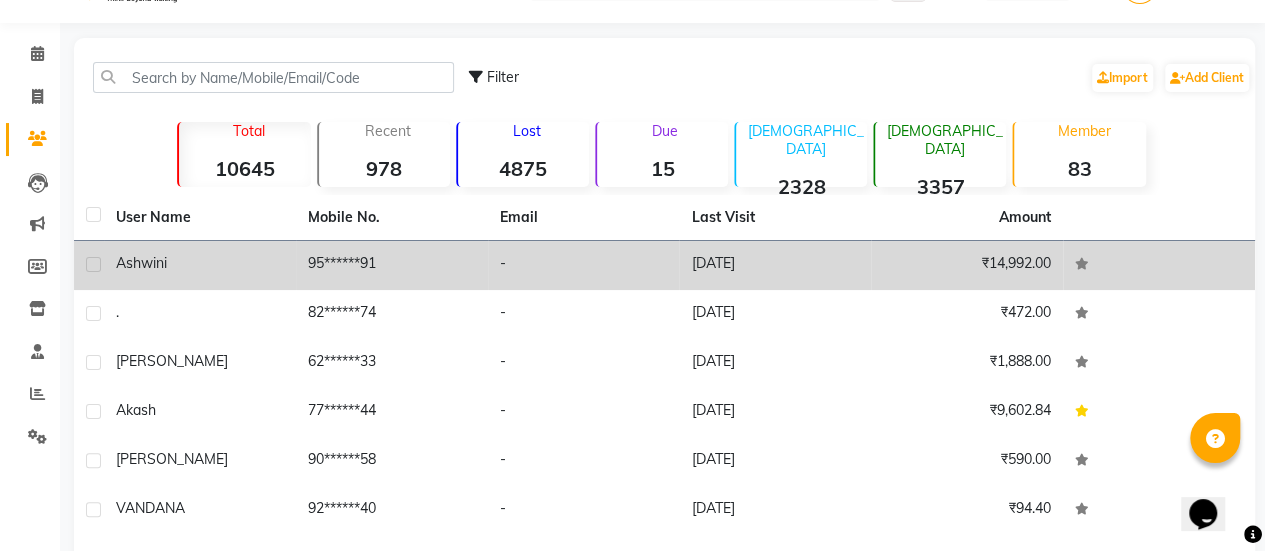click on "95******91" 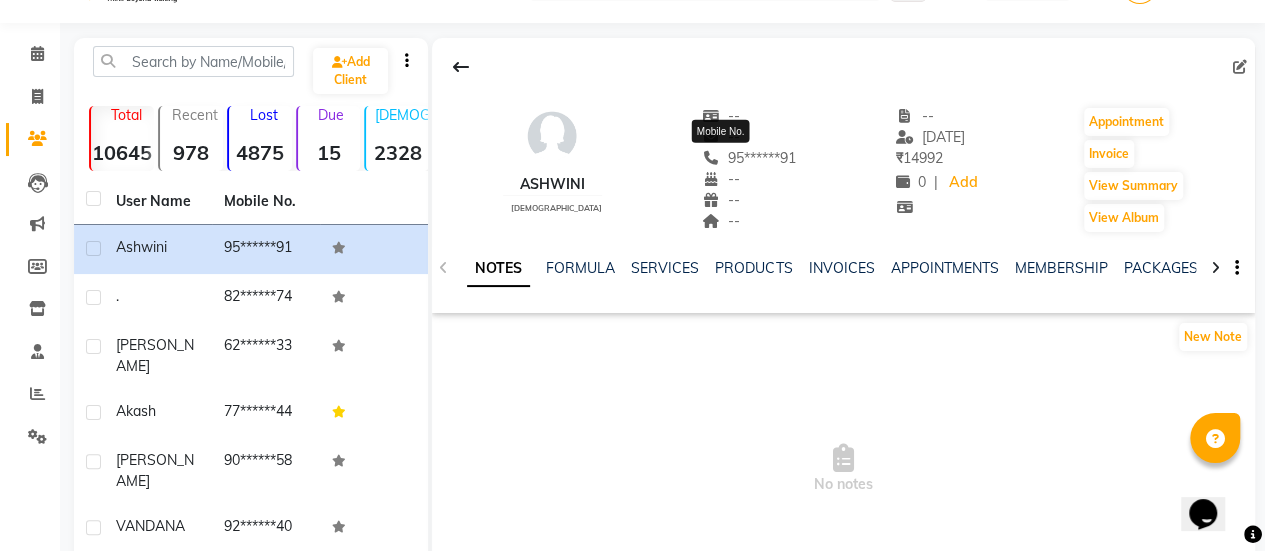 click on "95******91" 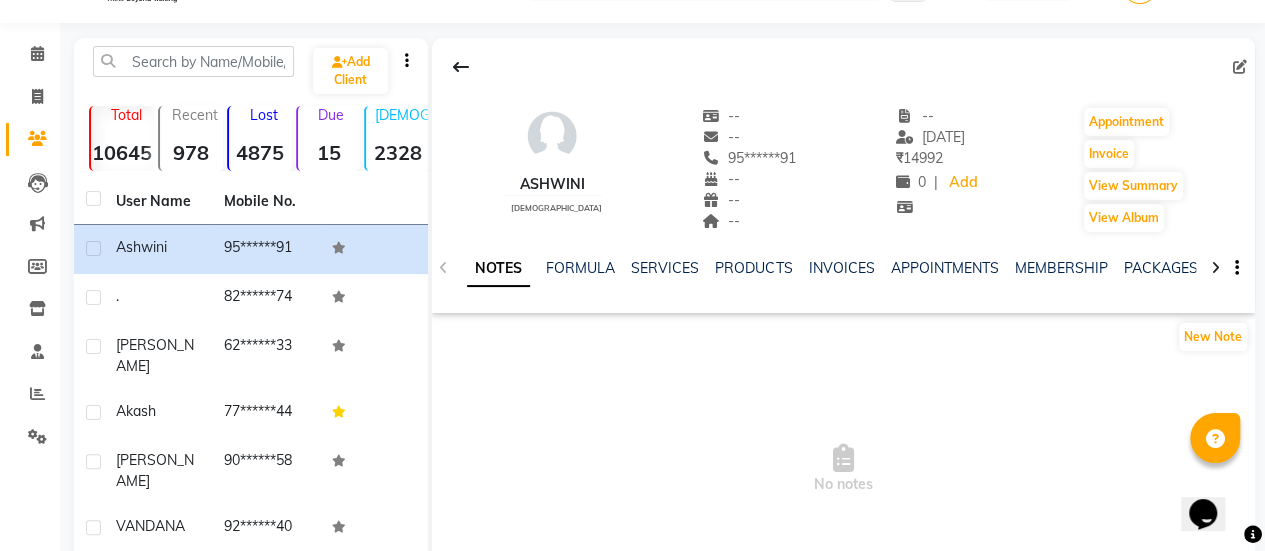 click on "95******91" 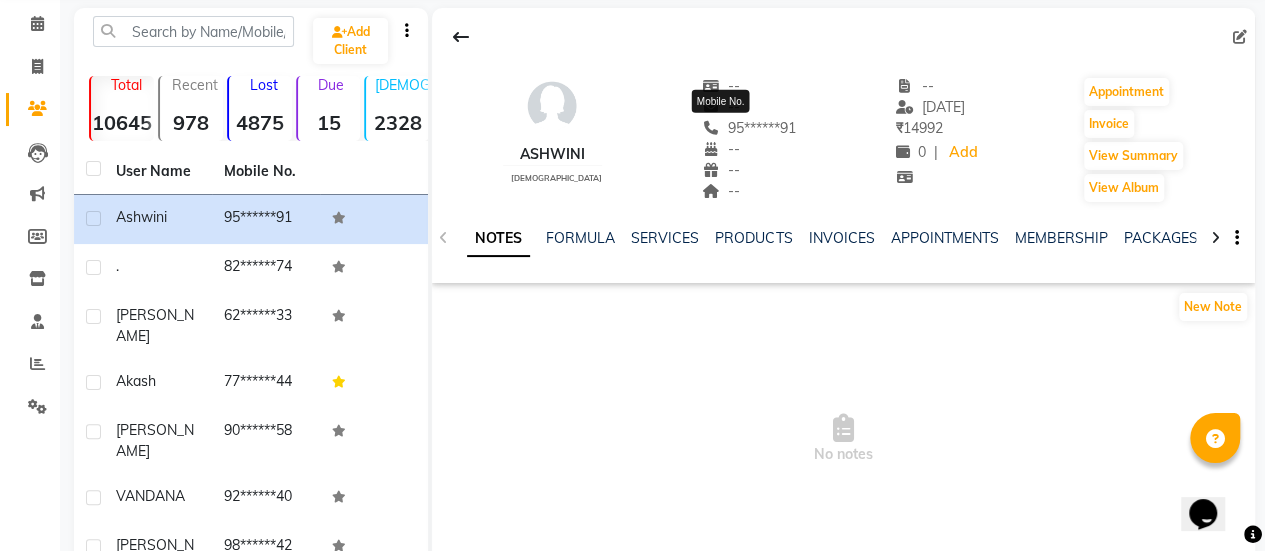 click on "95******91" 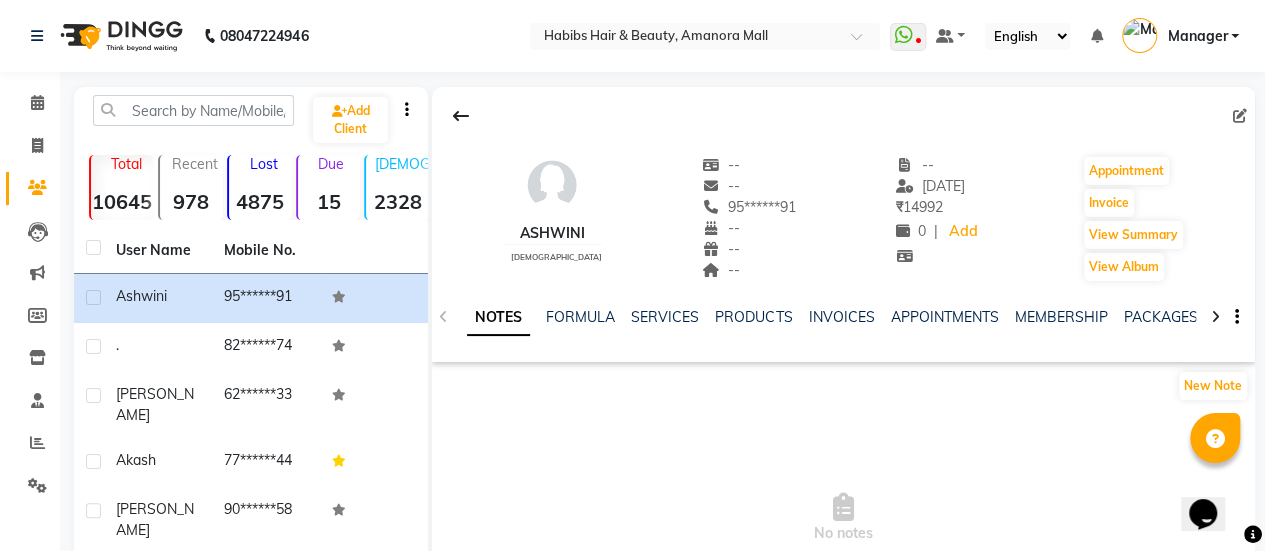 scroll, scrollTop: 73, scrollLeft: 0, axis: vertical 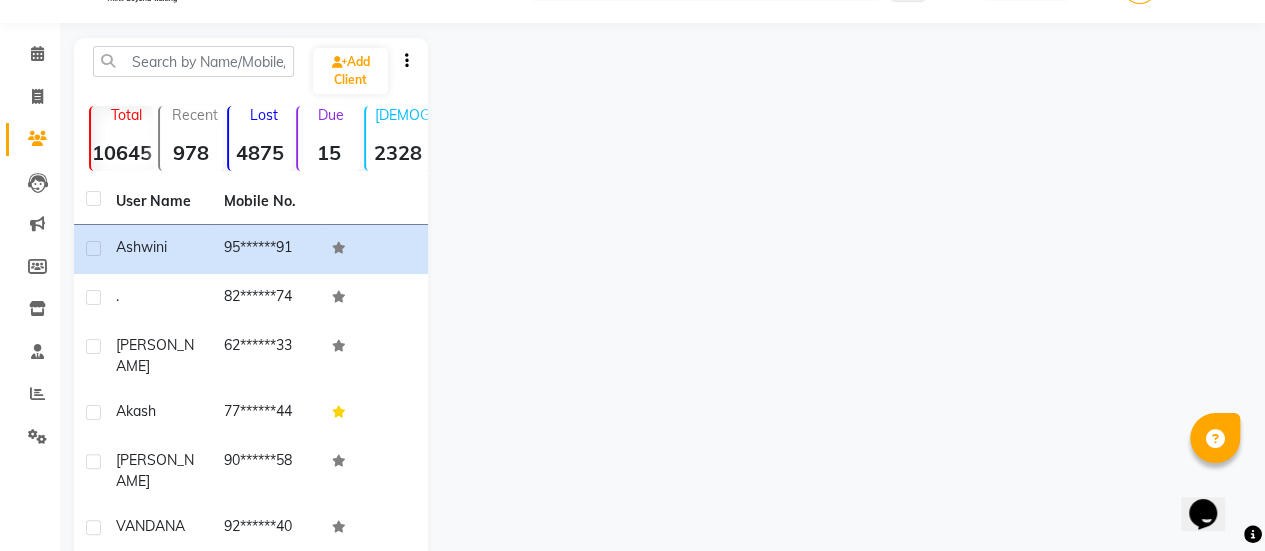 select on "5399" 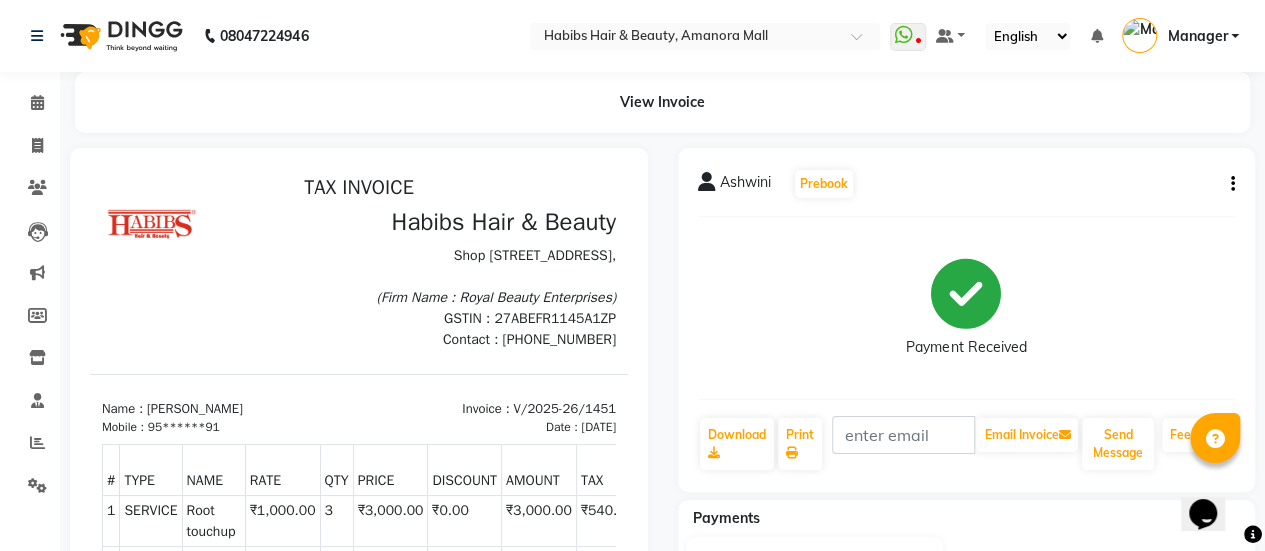 scroll, scrollTop: 0, scrollLeft: 0, axis: both 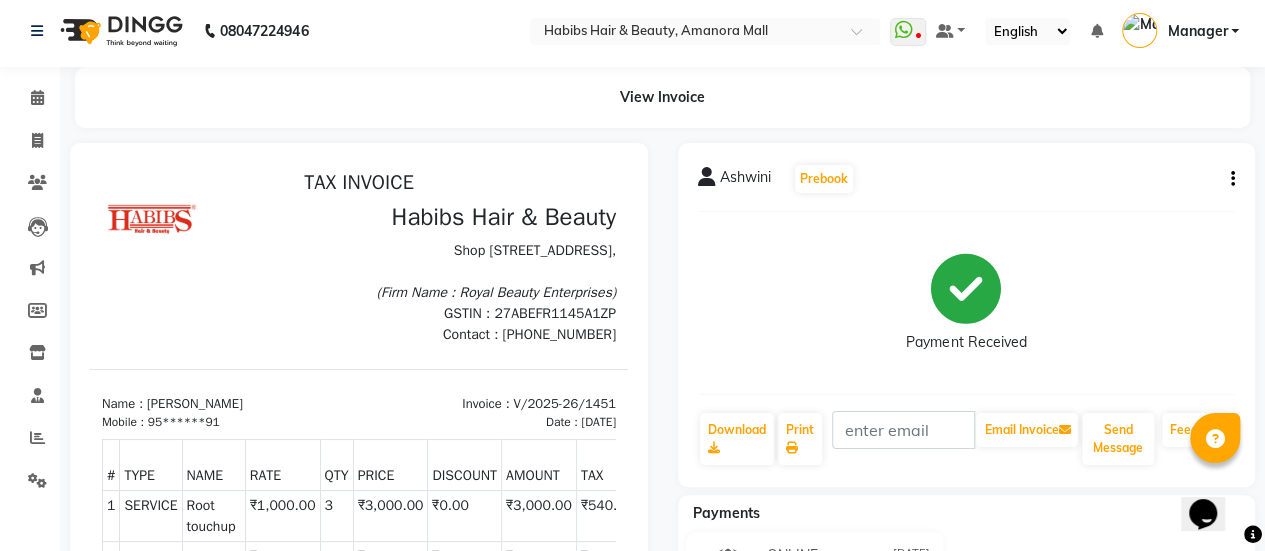 select on "5399" 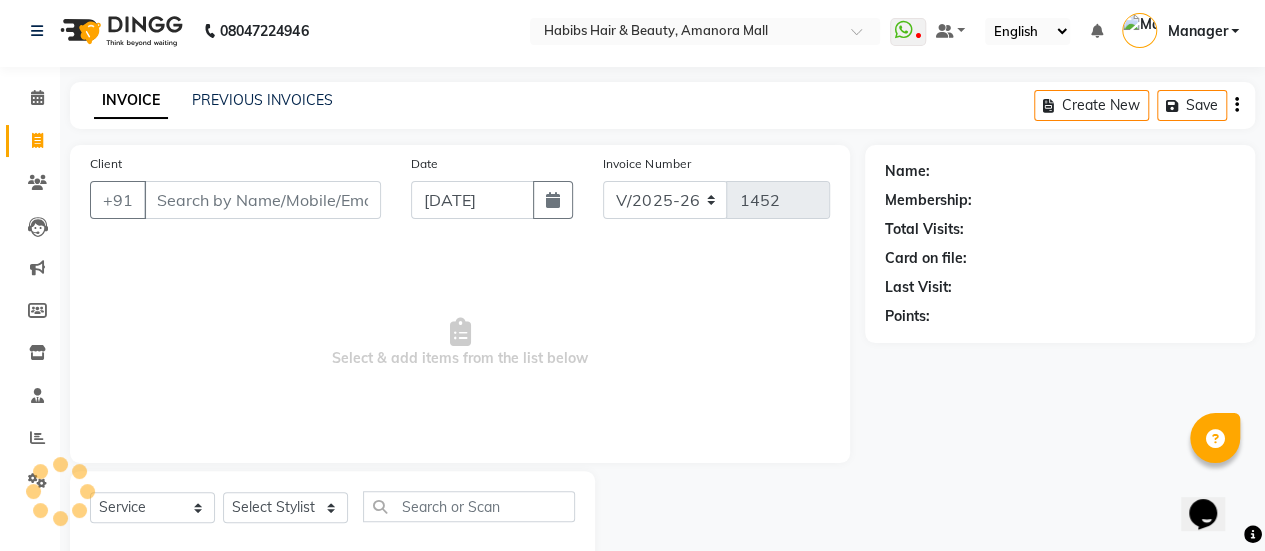 scroll, scrollTop: 49, scrollLeft: 0, axis: vertical 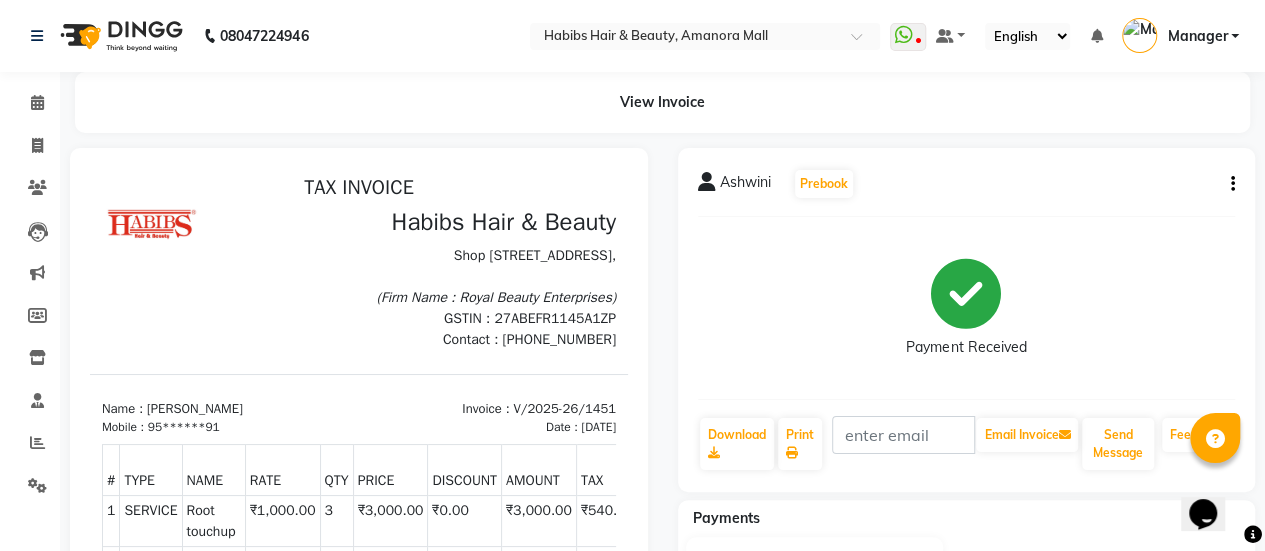 click 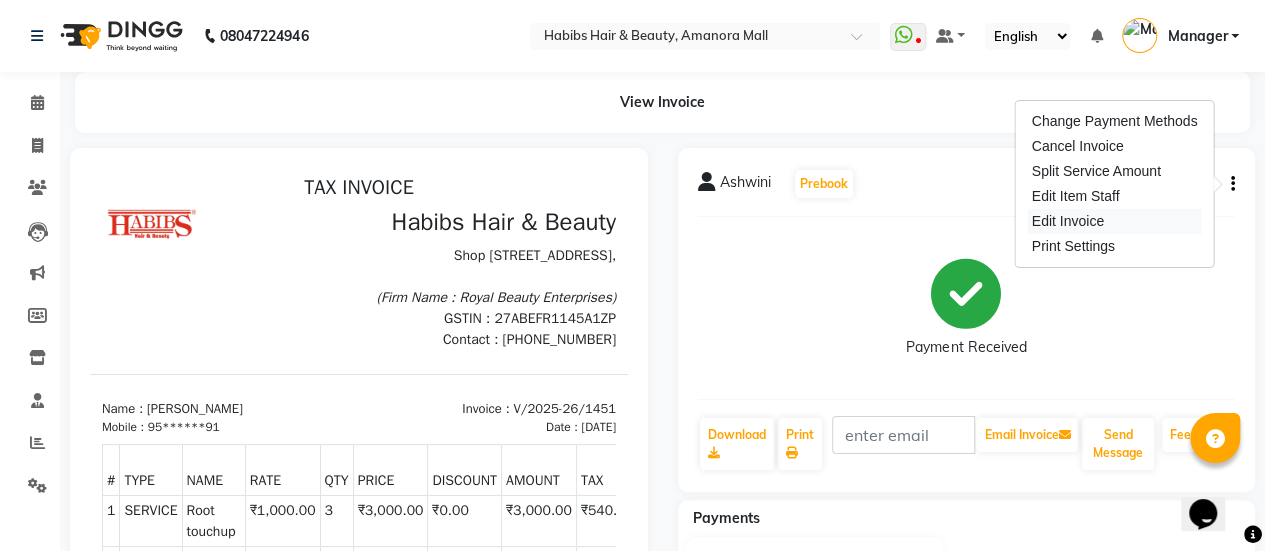 click on "Edit Invoice" at bounding box center [1115, 221] 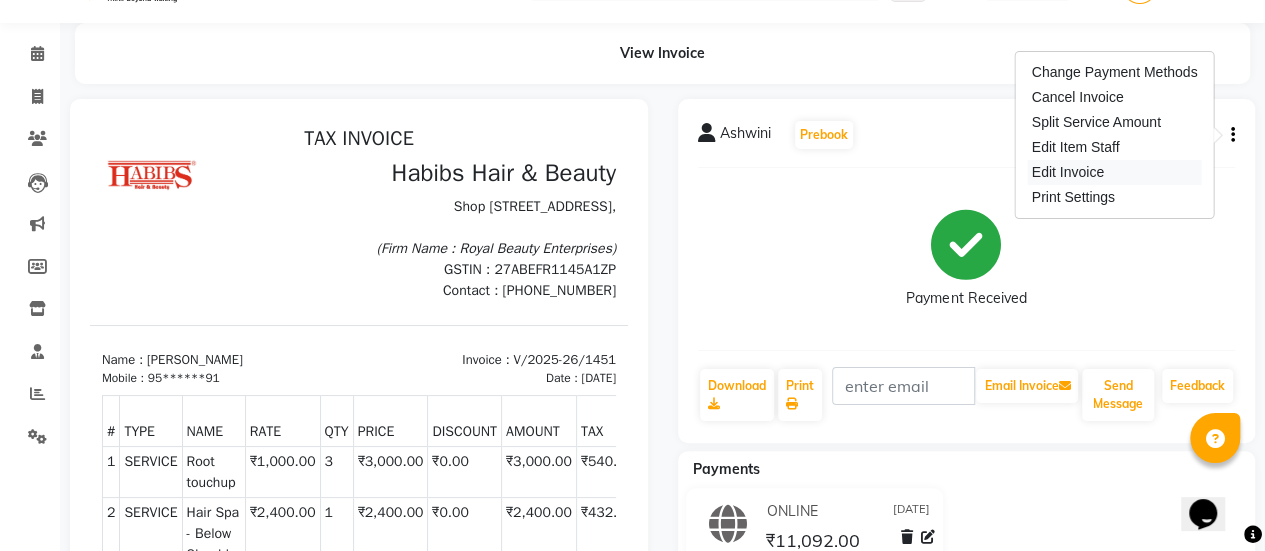 select on "service" 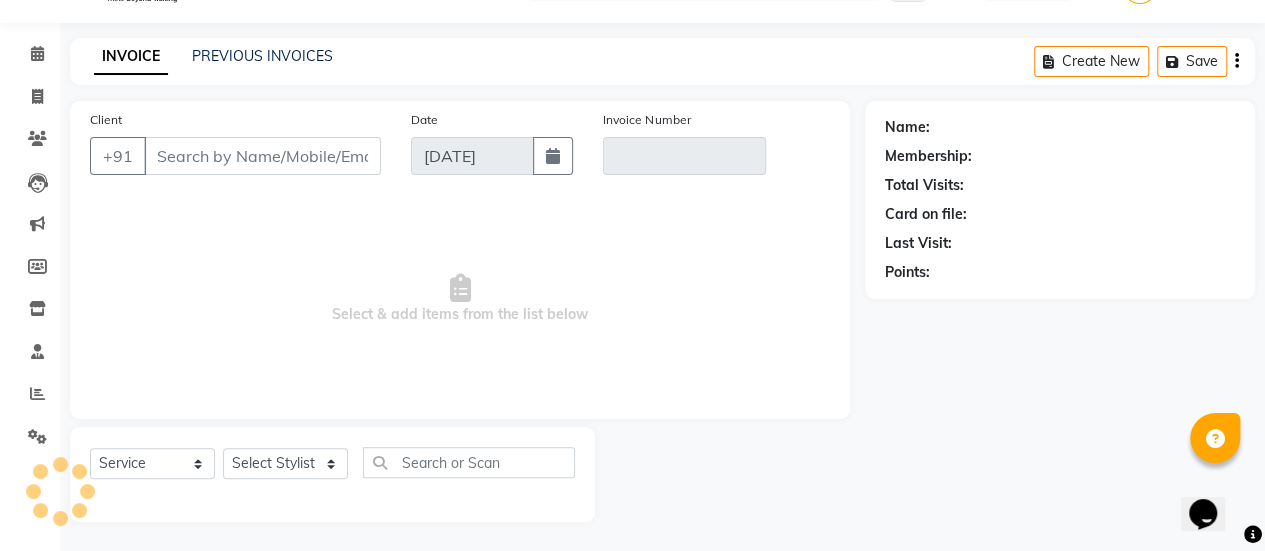 type on "95******91" 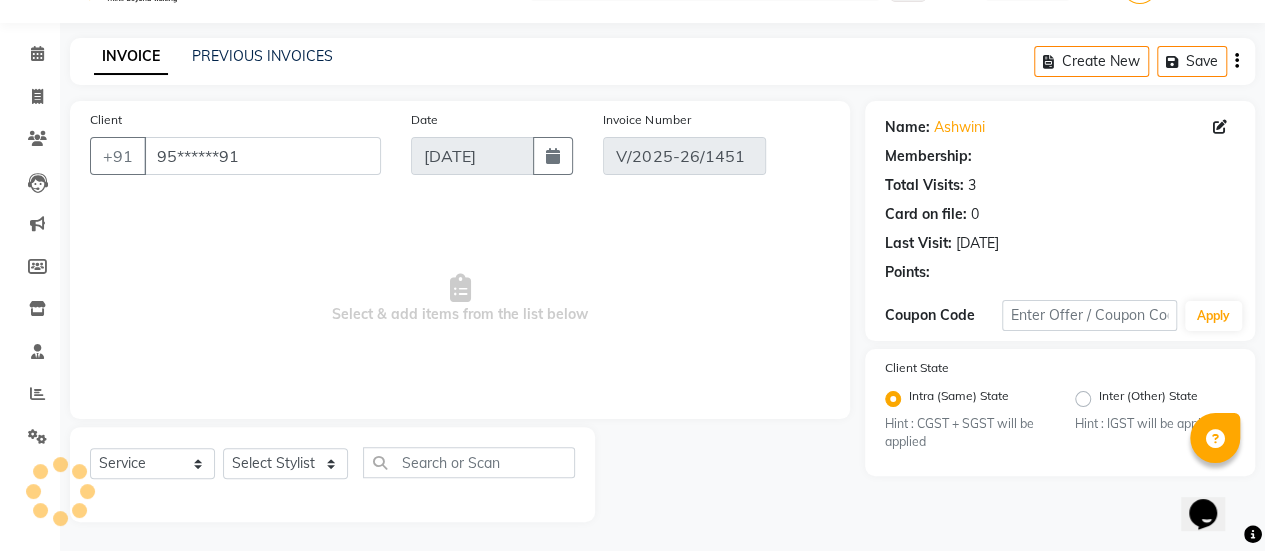 select on "select" 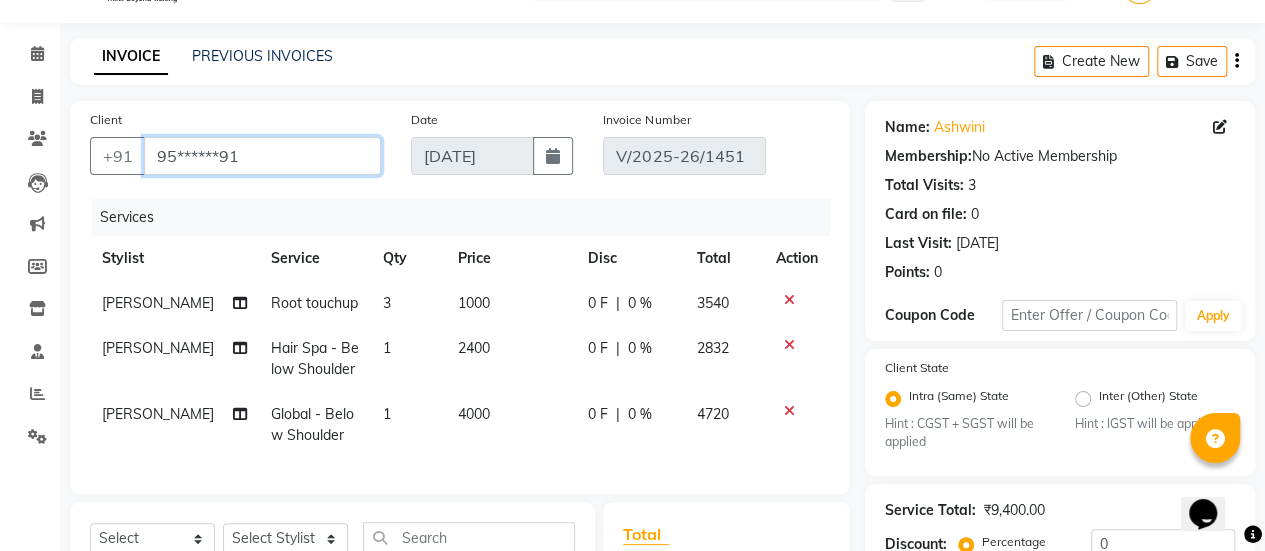 click on "95******91" at bounding box center [262, 156] 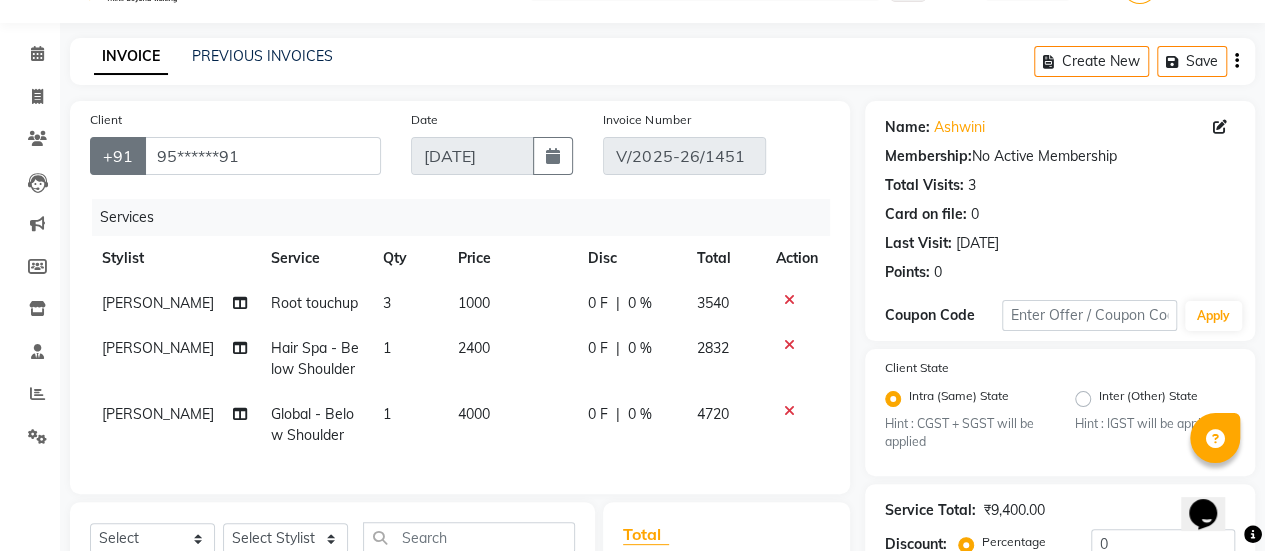 click on "+91" 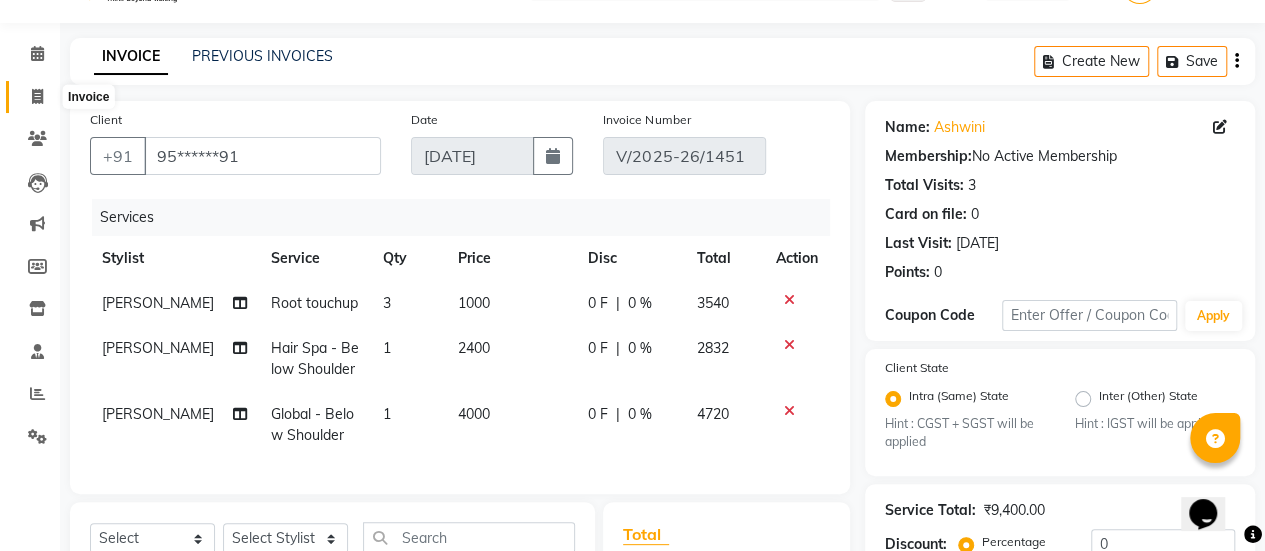 click 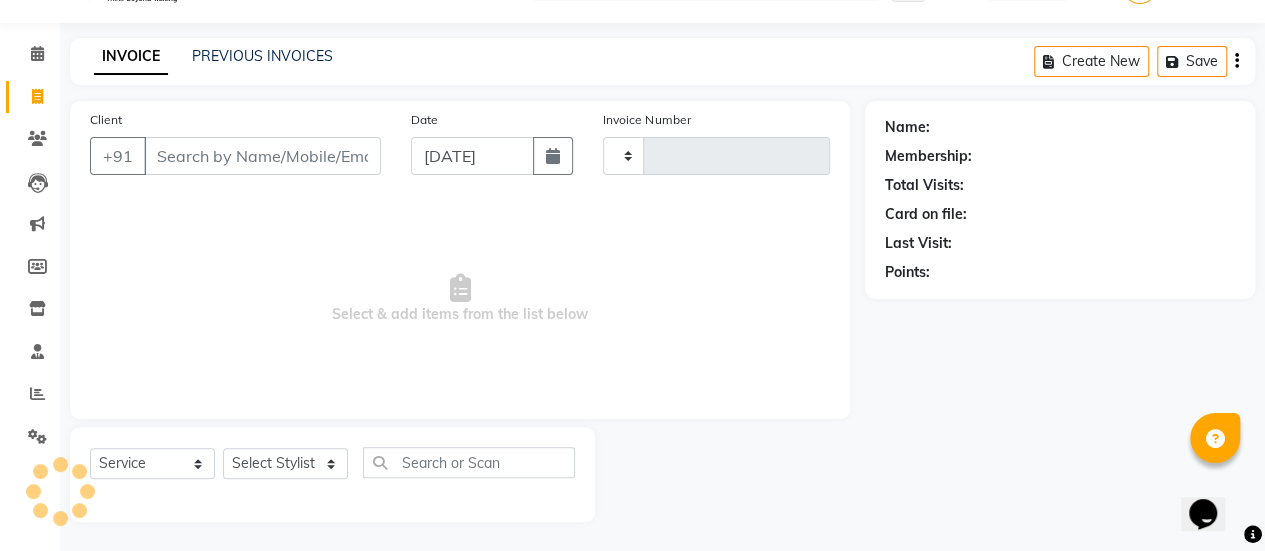 type on "1452" 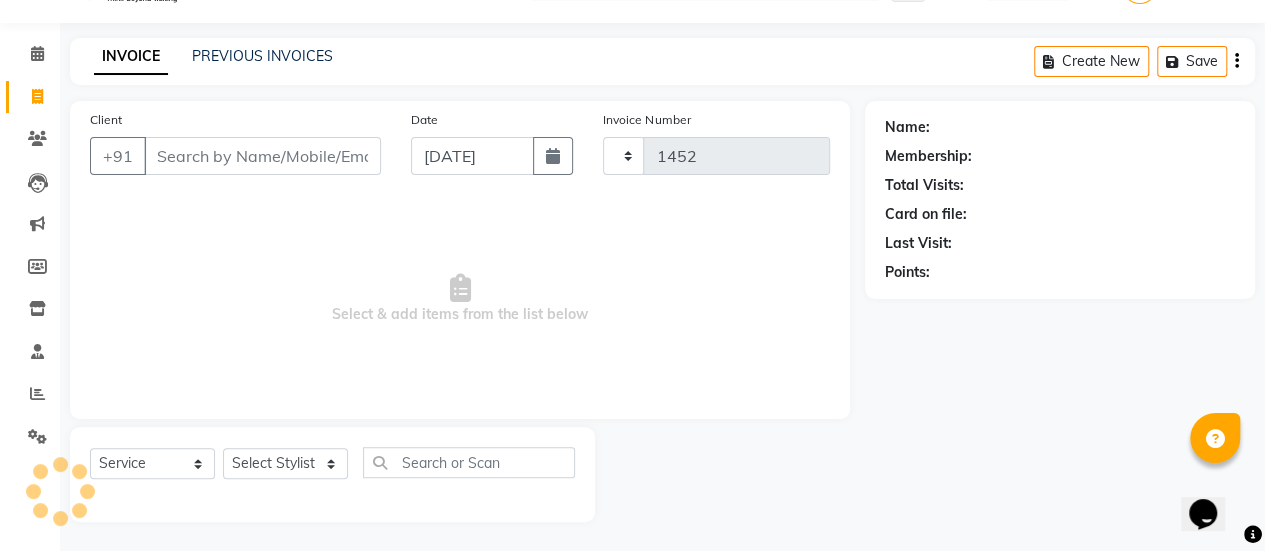 select on "5399" 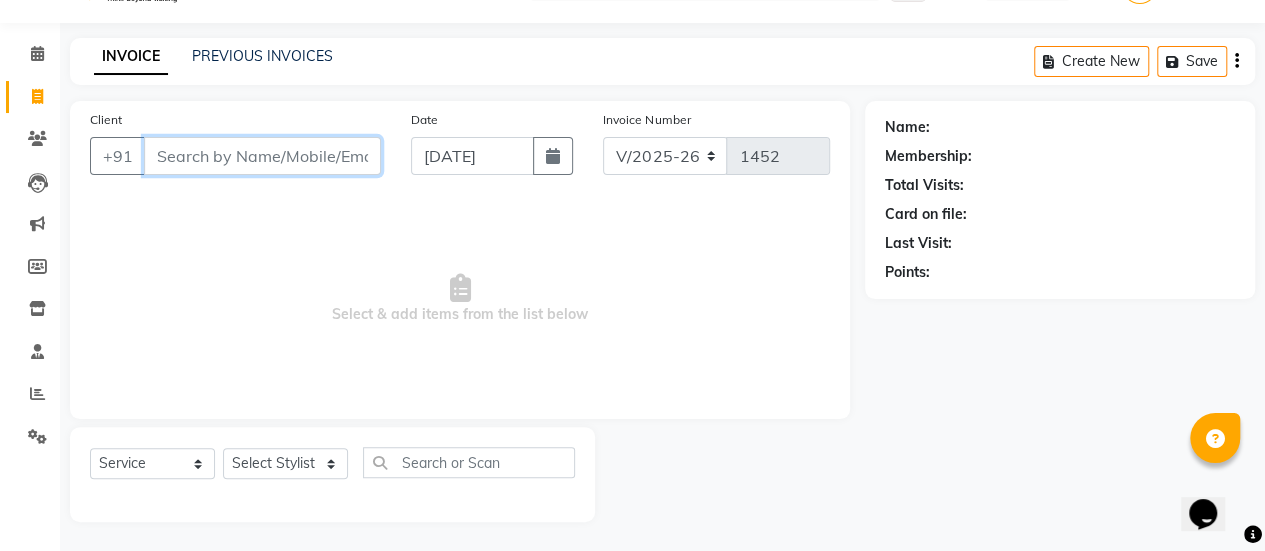 click on "Client" at bounding box center [262, 156] 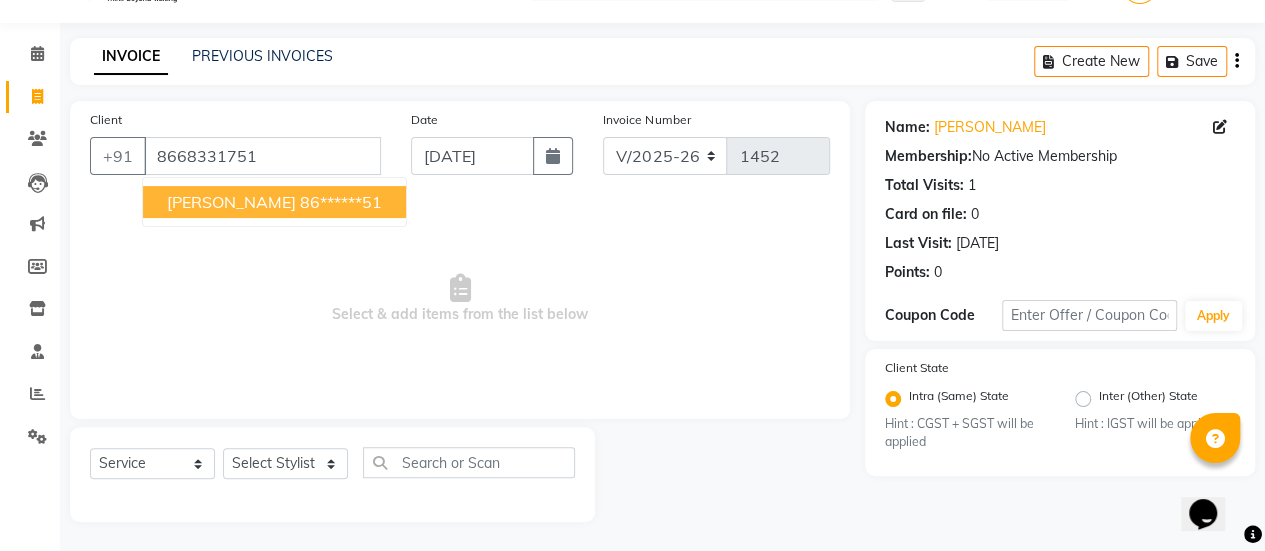 click on "86******51" at bounding box center (341, 202) 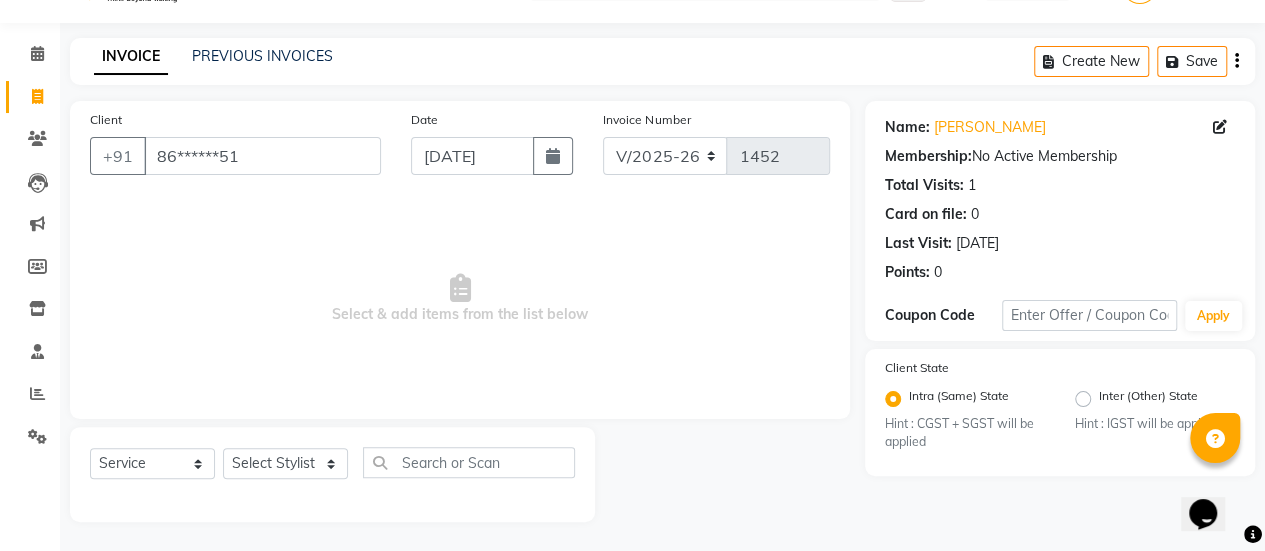 click on "Select  Service  Product  Membership  Package Voucher Prepaid Gift Card  Select Stylist [PERSON_NAME] Bhagavantu [PERSON_NAME] [PERSON_NAME] [PERSON_NAME] Manager [PERSON_NAME] POOJA [PERSON_NAME] [PERSON_NAME] [PERSON_NAME] [PERSON_NAME]" 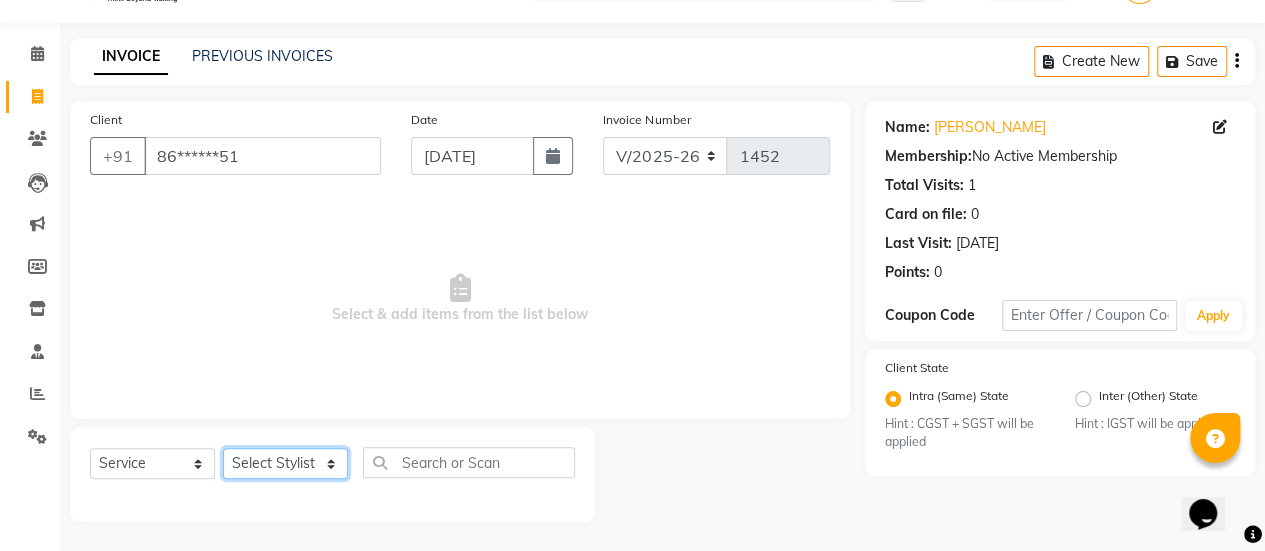 click on "Select Stylist [PERSON_NAME] Bhagavantu [PERSON_NAME] [PERSON_NAME] [PERSON_NAME] Manager [PERSON_NAME] POOJA [PERSON_NAME] [PERSON_NAME] [PERSON_NAME] [PERSON_NAME]" 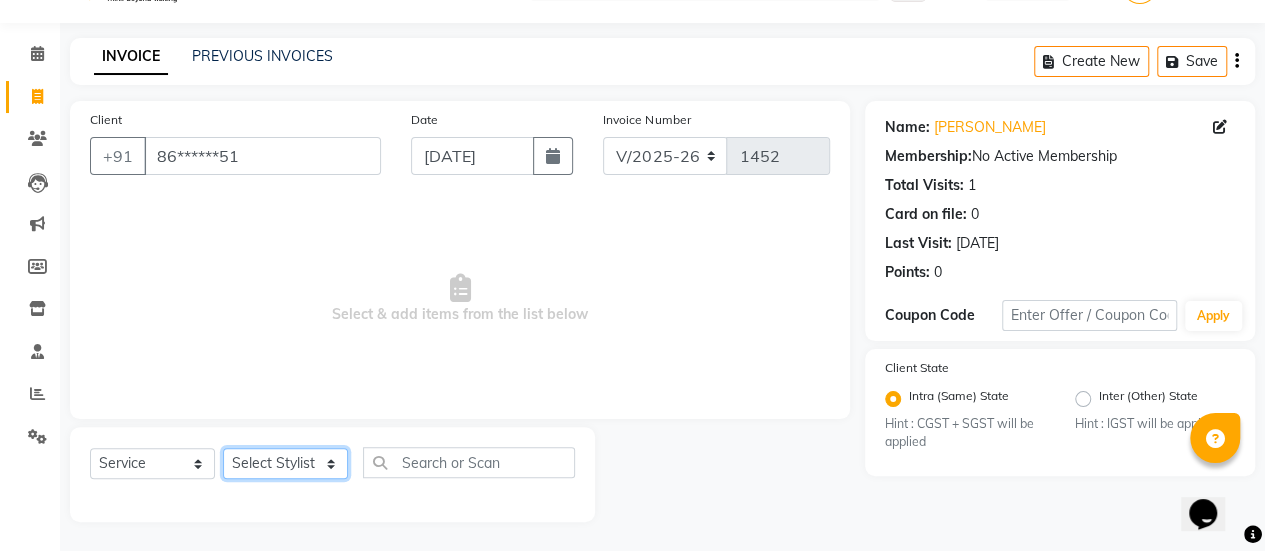 select on "36311" 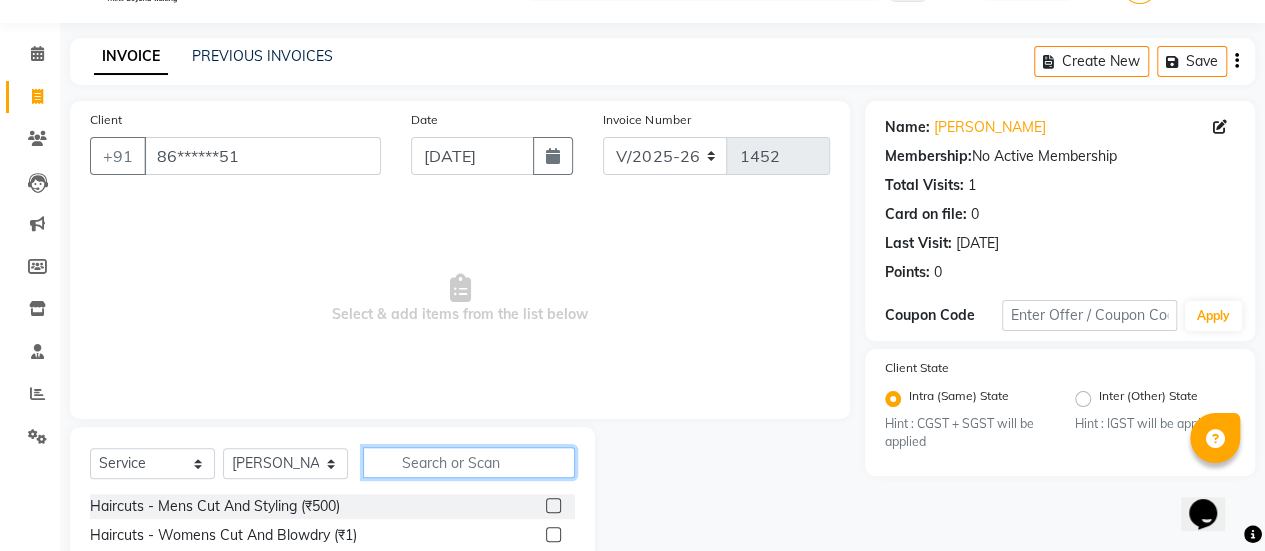 click 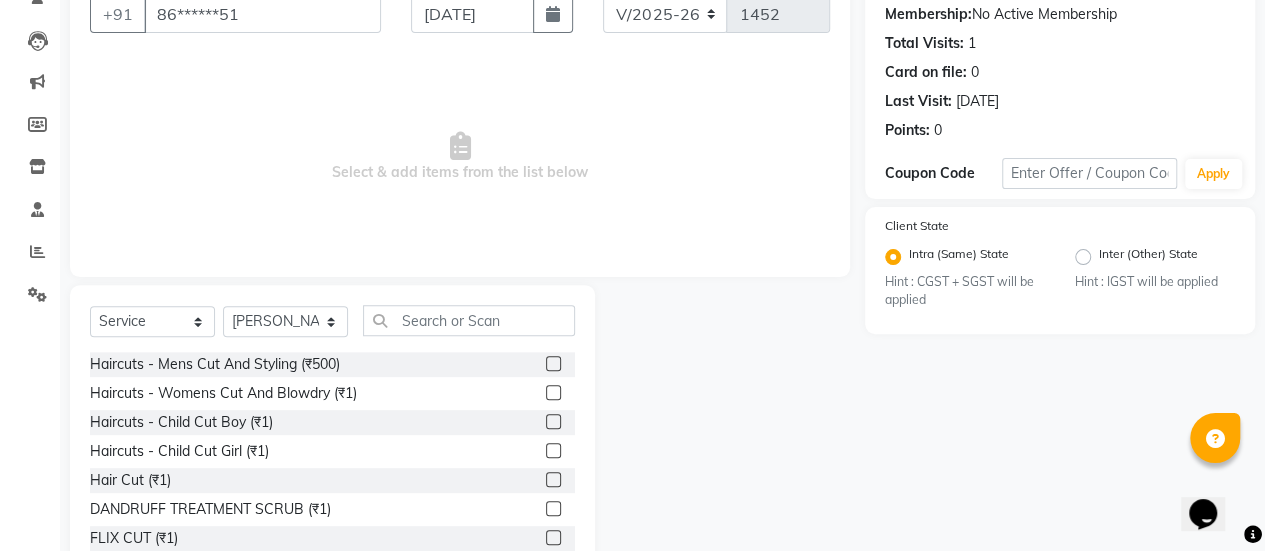 click 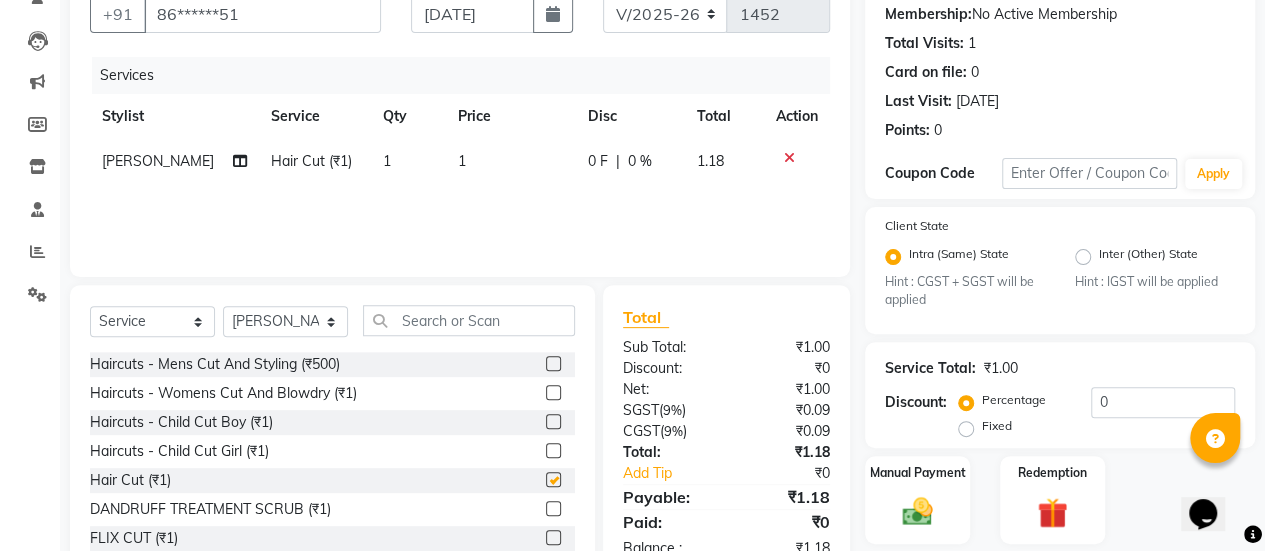 checkbox on "false" 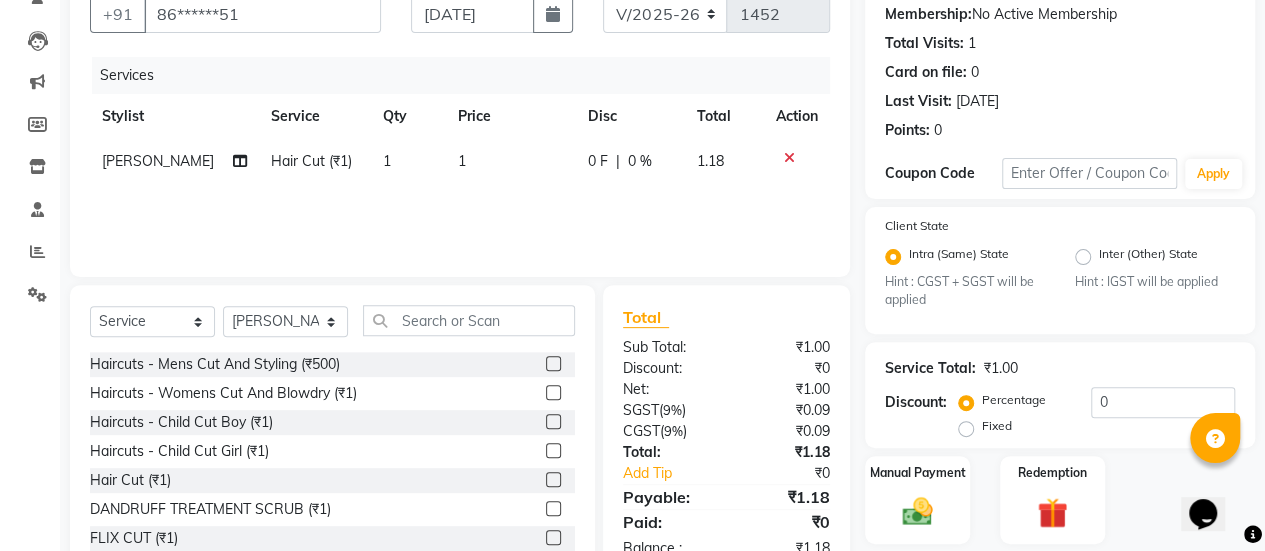 click on "1" 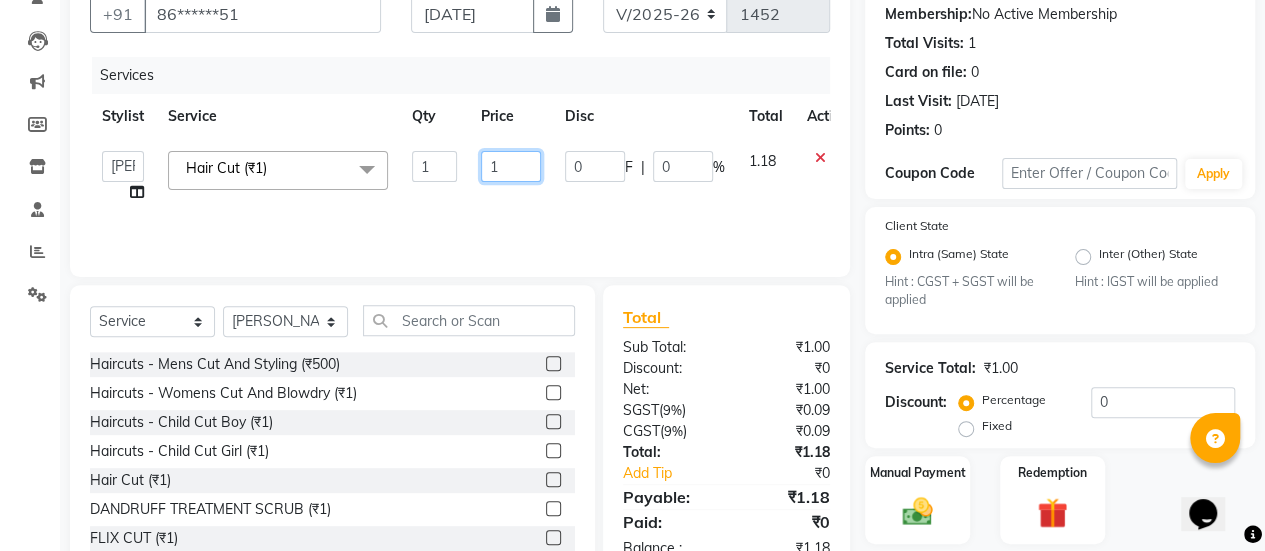 click on "1" 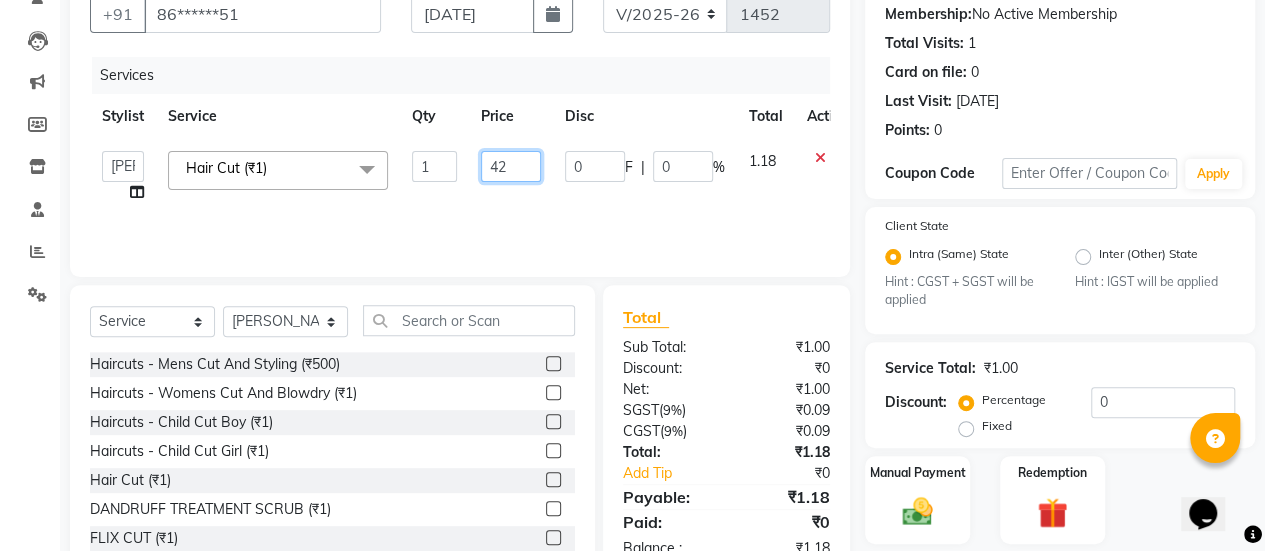 type on "423" 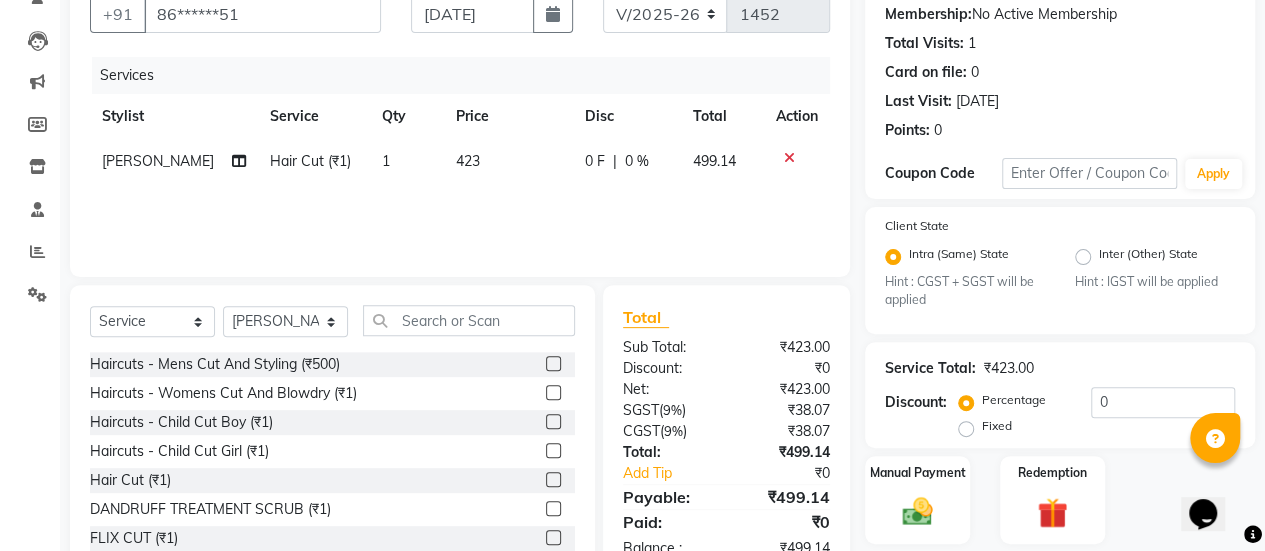 click on "Services Stylist Service Qty Price Disc Total Action [PERSON_NAME] Hair Cut (₹1) 1 423 0 F | 0 % 499.14" 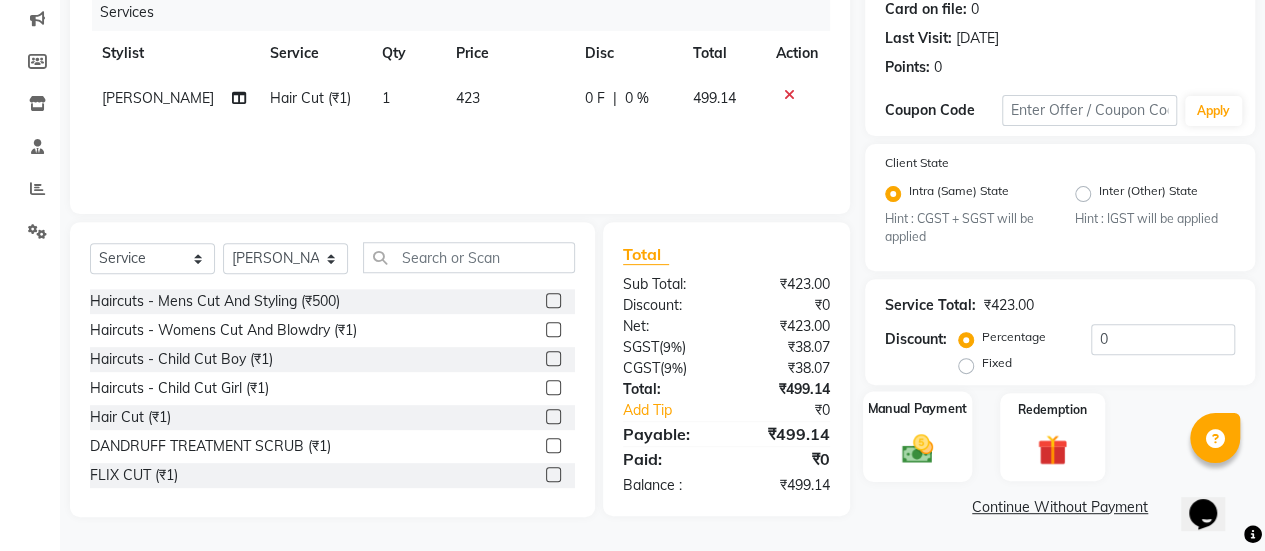 click 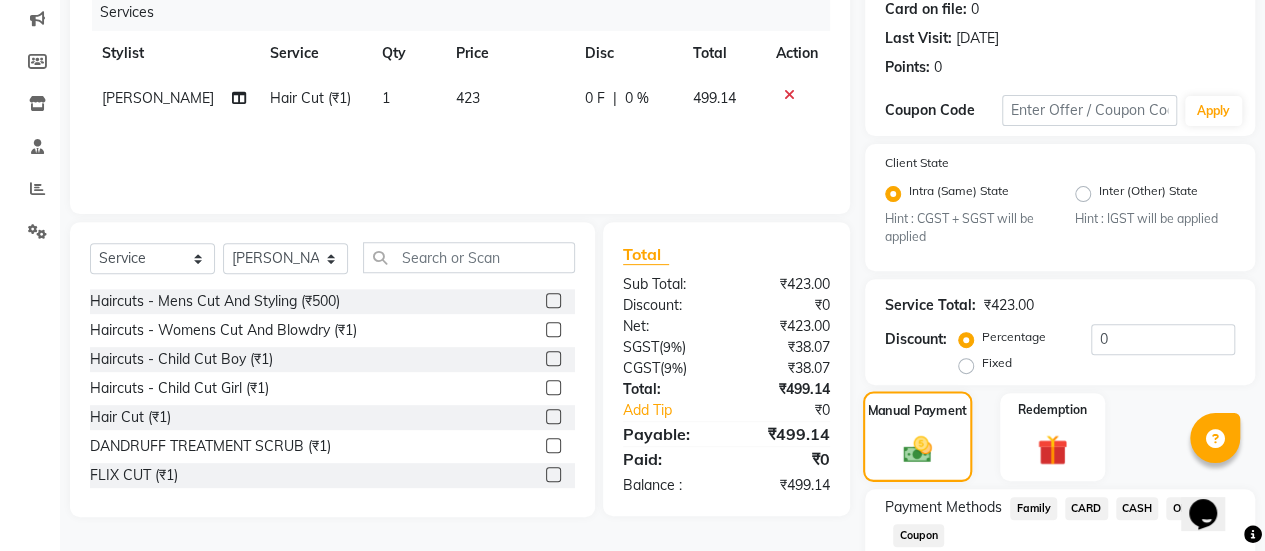 scroll, scrollTop: 382, scrollLeft: 0, axis: vertical 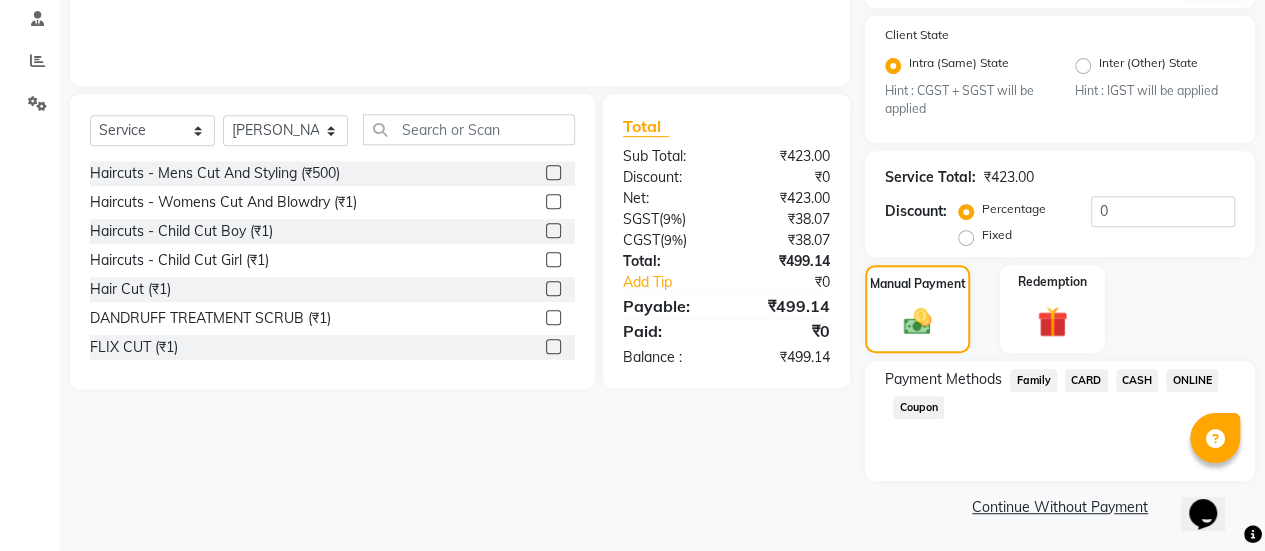 click on "CASH" 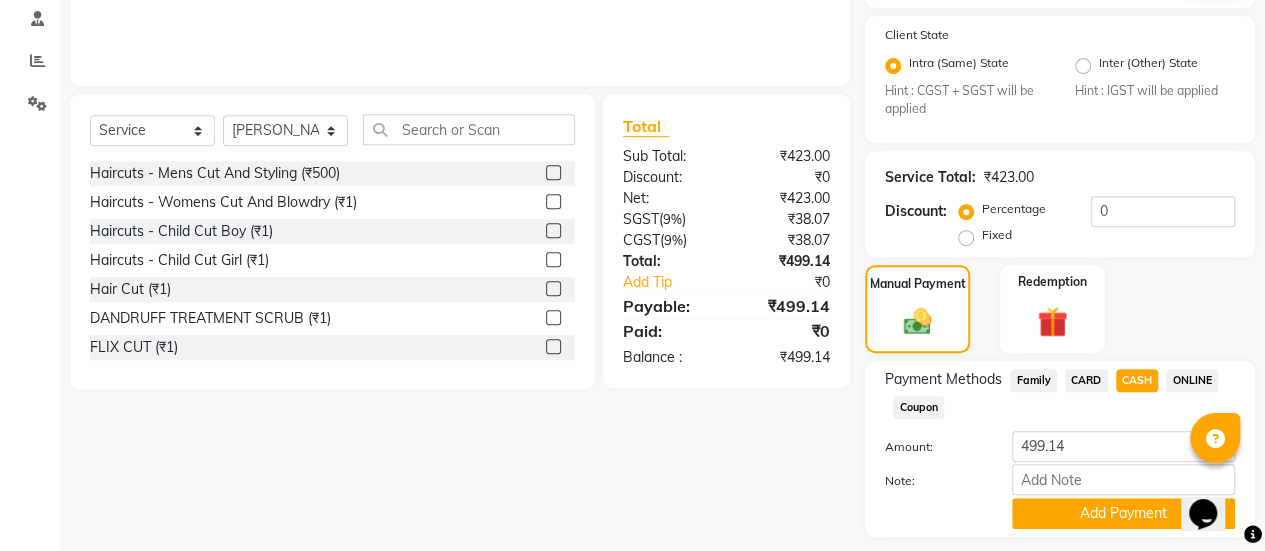 scroll, scrollTop: 438, scrollLeft: 0, axis: vertical 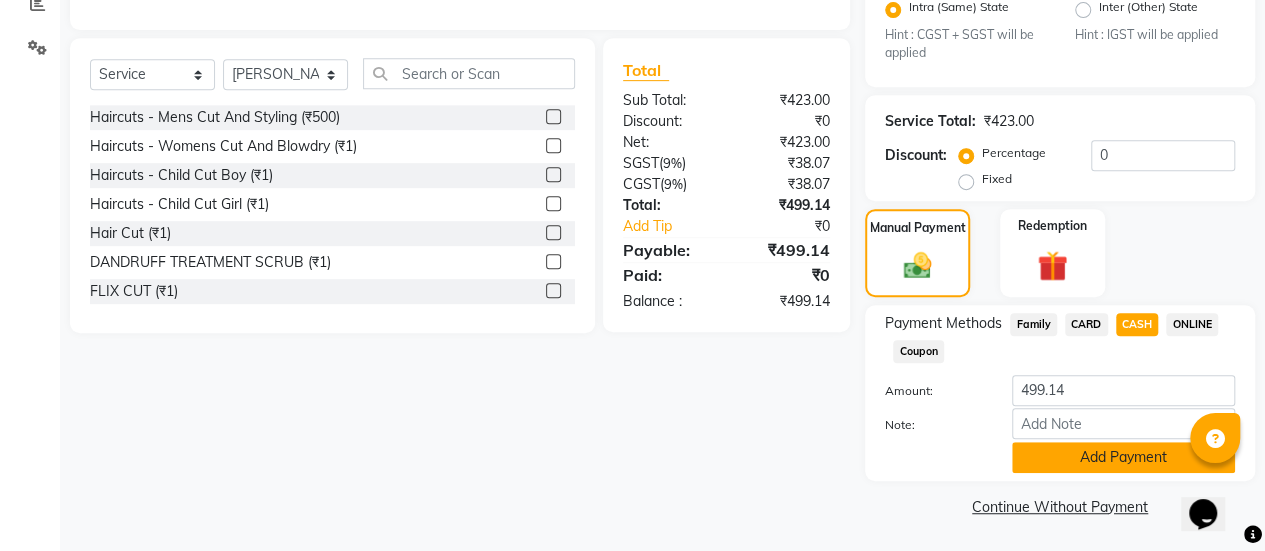 click on "Add Payment" 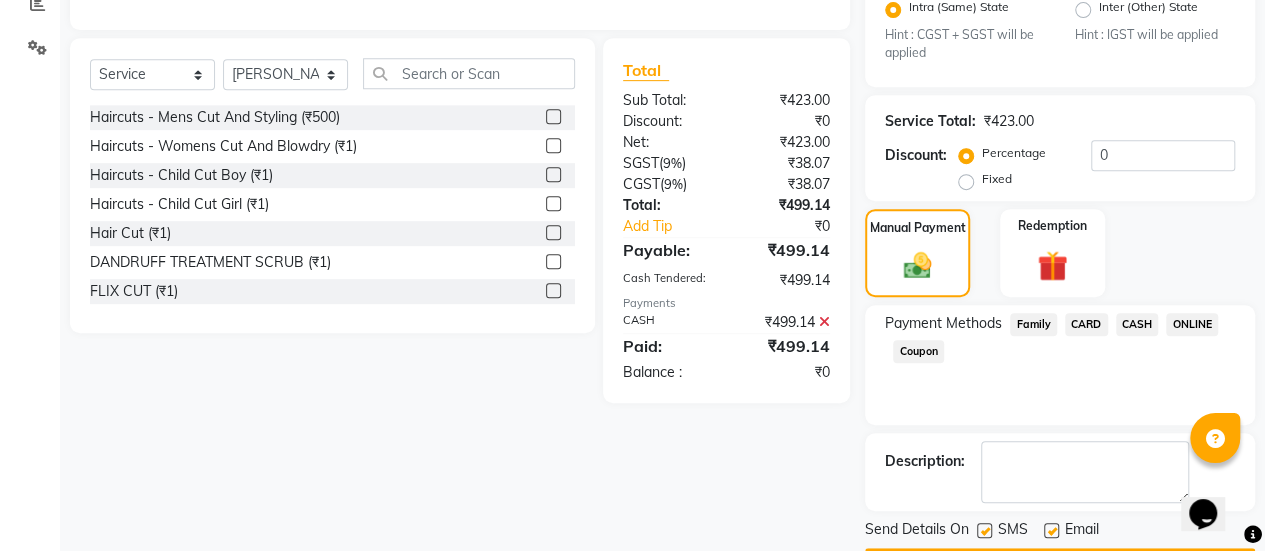 scroll, scrollTop: 493, scrollLeft: 0, axis: vertical 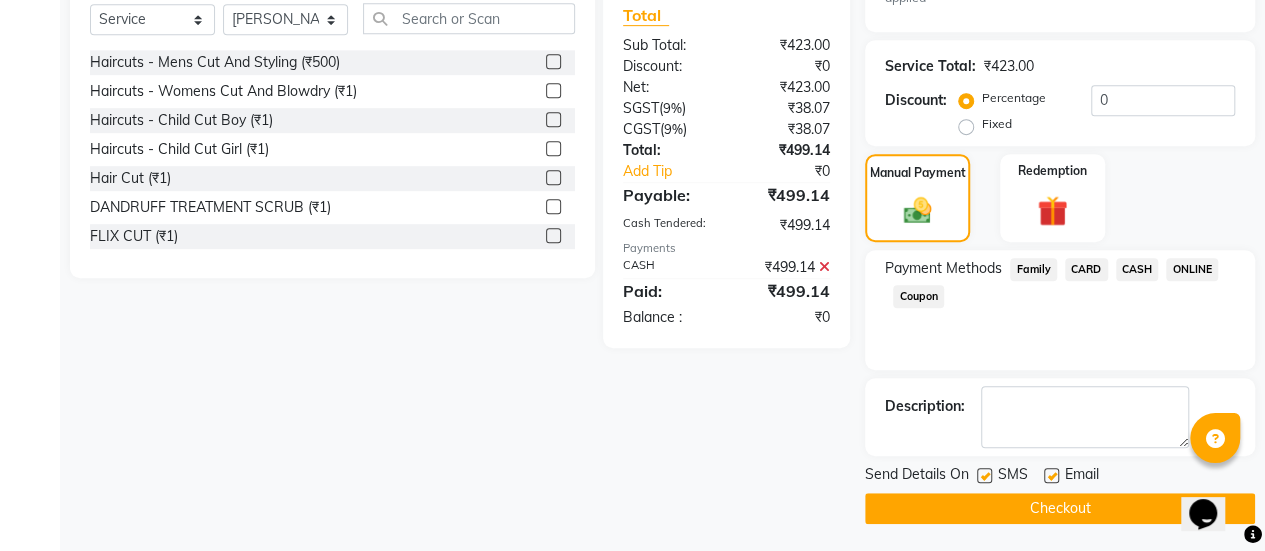 click 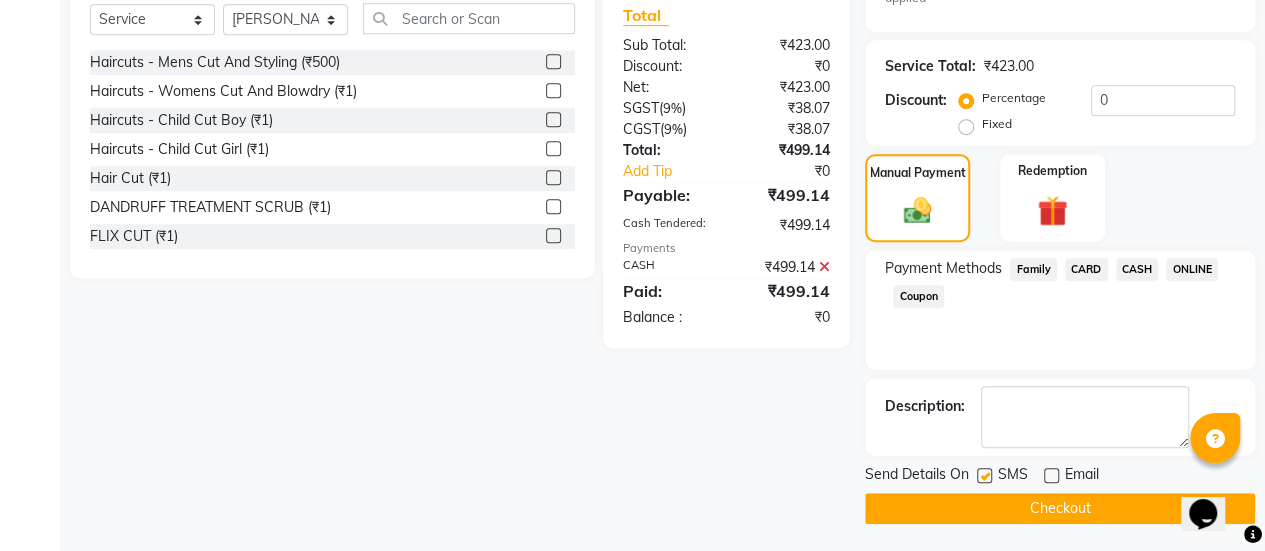 click on "Checkout" 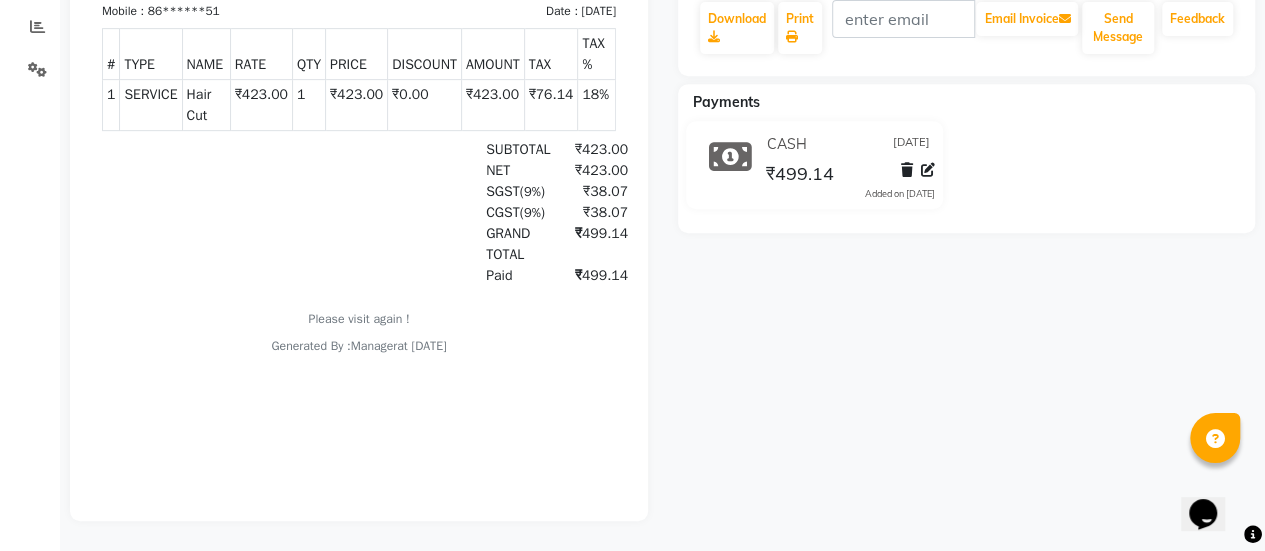 scroll, scrollTop: 0, scrollLeft: 0, axis: both 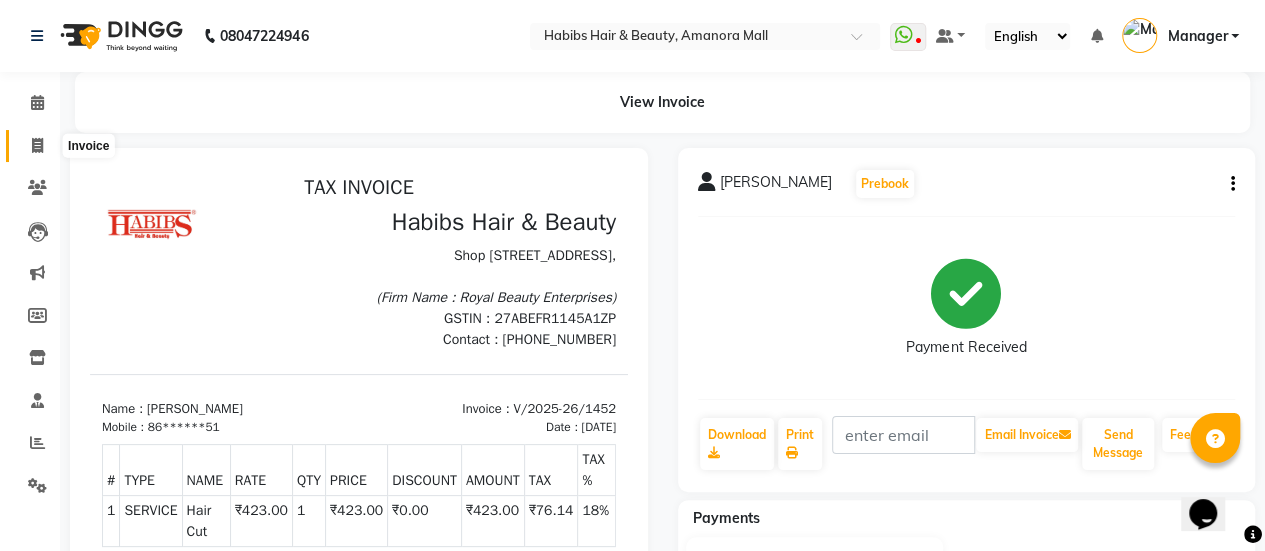 click 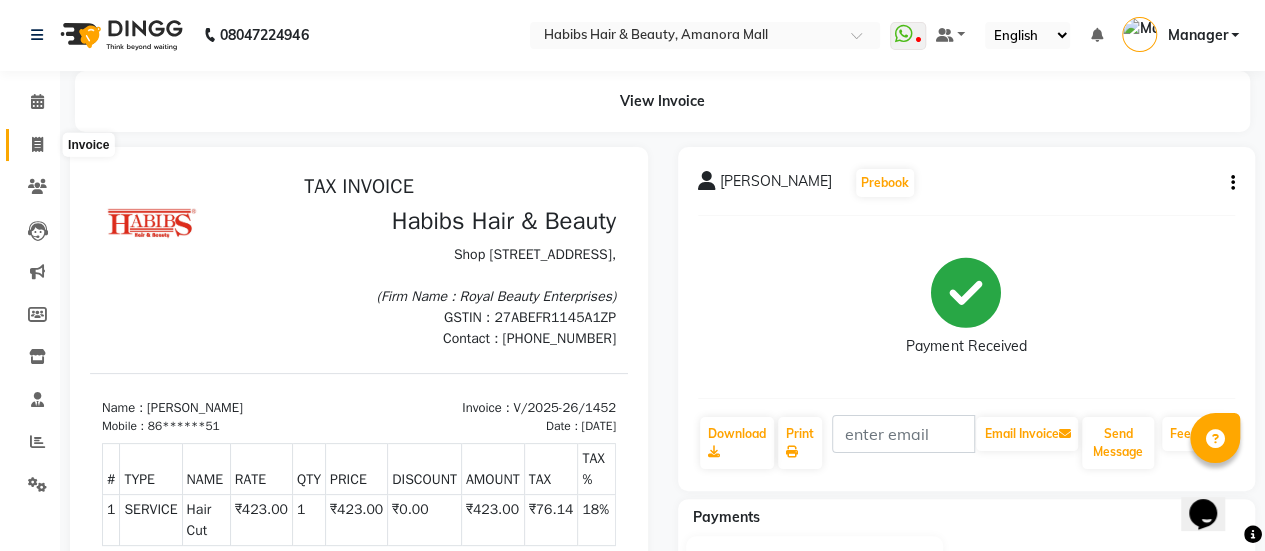 select on "5399" 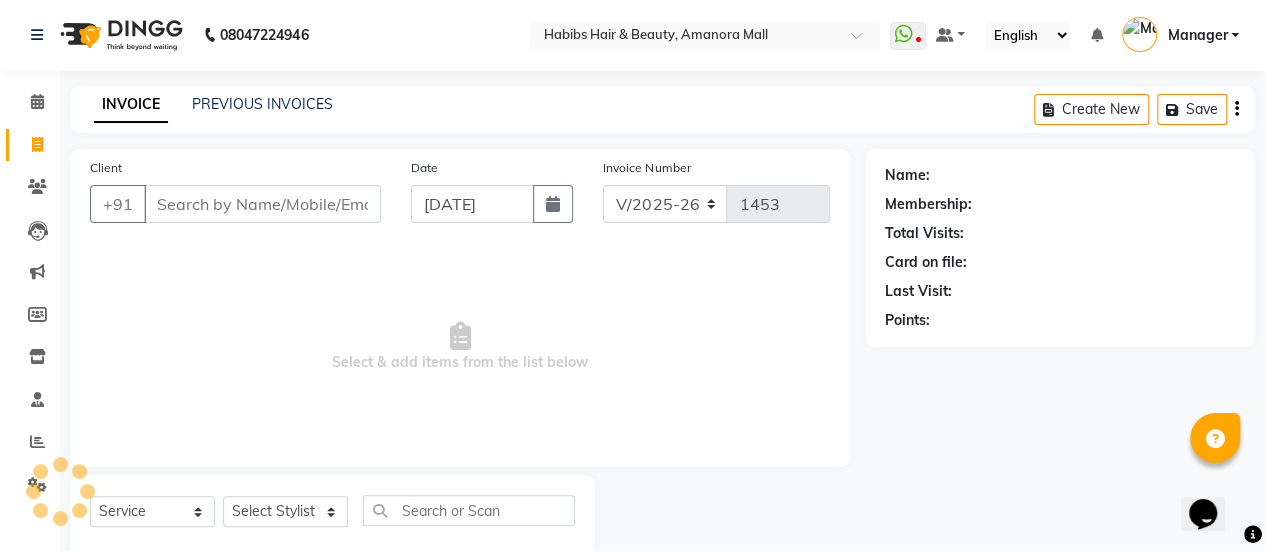 scroll, scrollTop: 49, scrollLeft: 0, axis: vertical 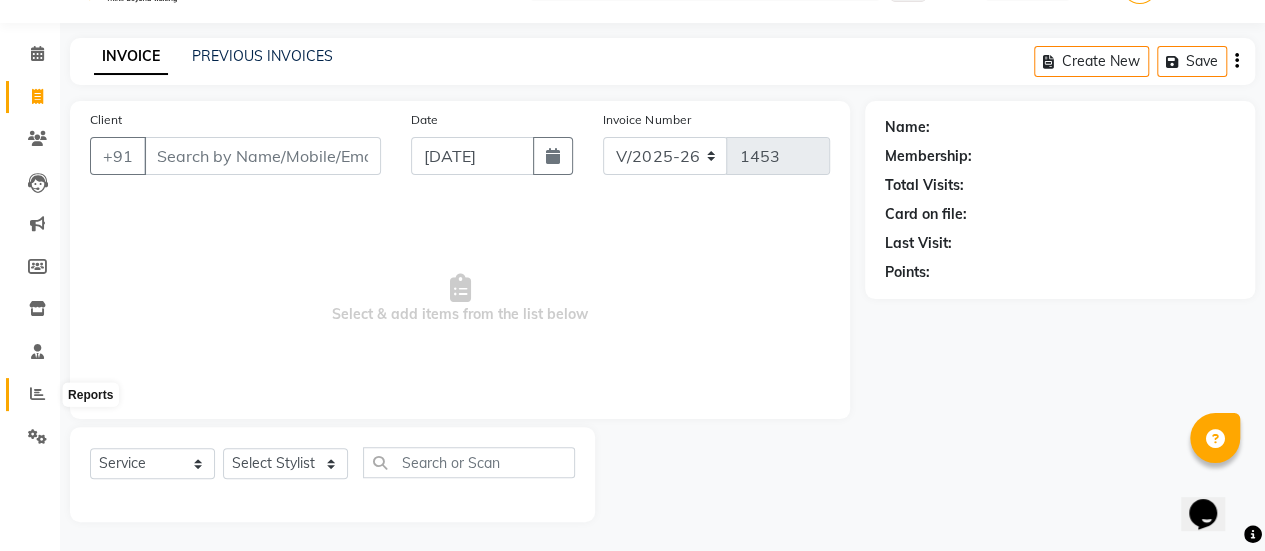 click 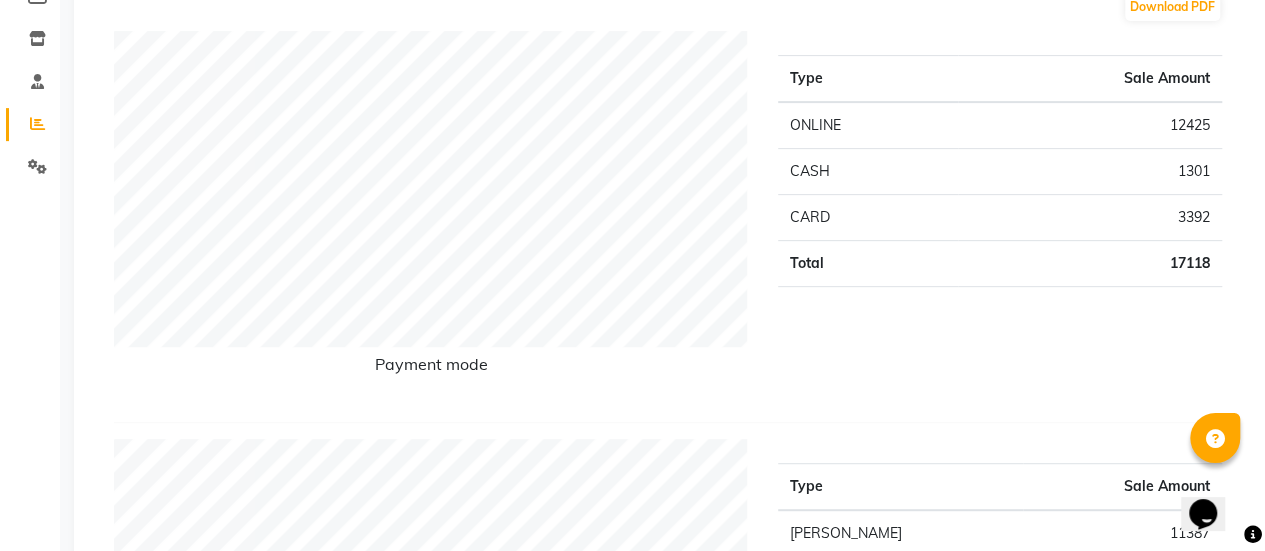 scroll, scrollTop: 0, scrollLeft: 0, axis: both 